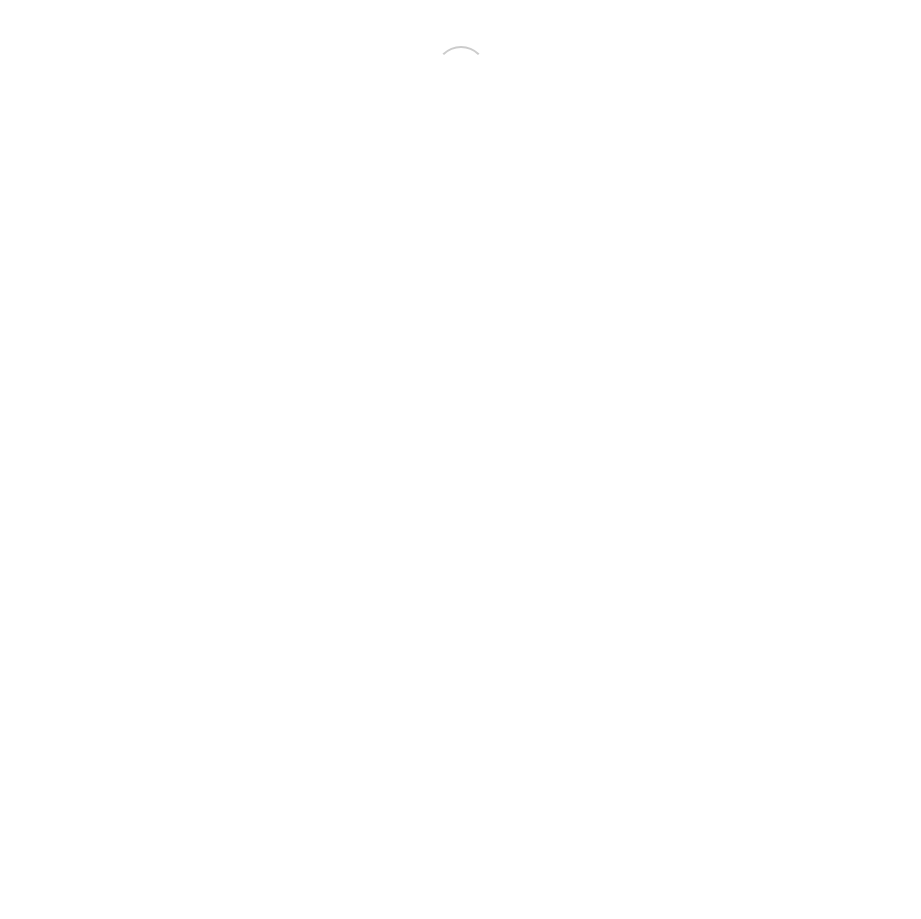 scroll, scrollTop: 0, scrollLeft: 0, axis: both 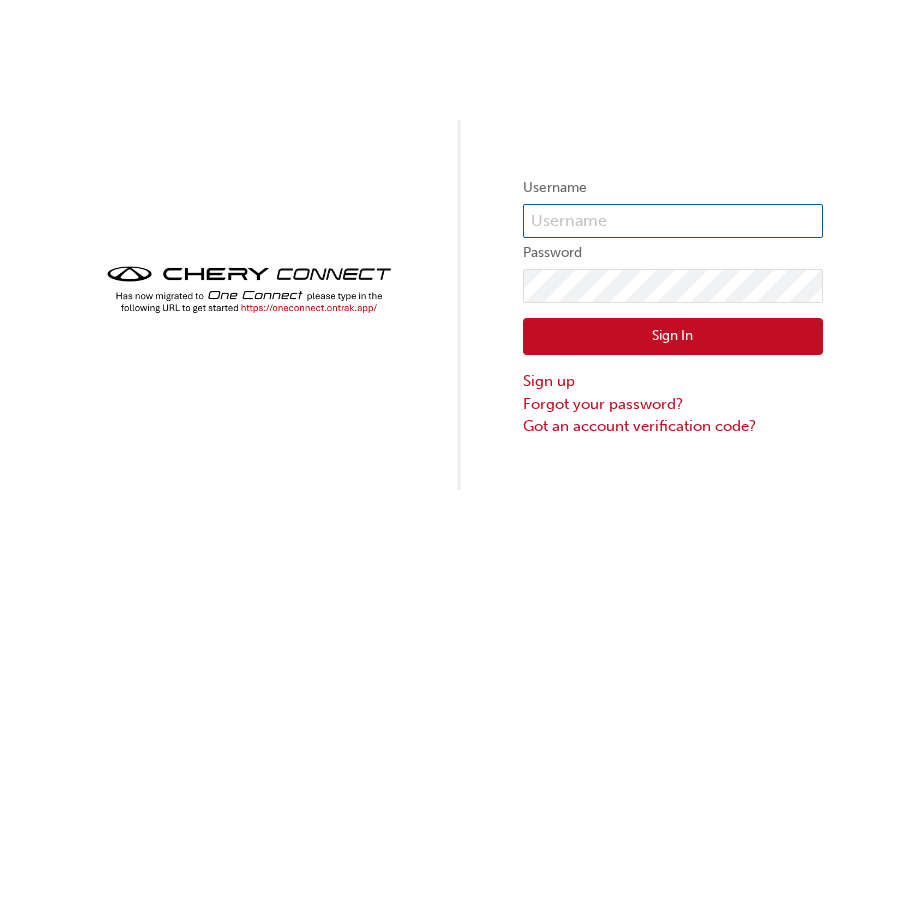 type on "CHAU1038" 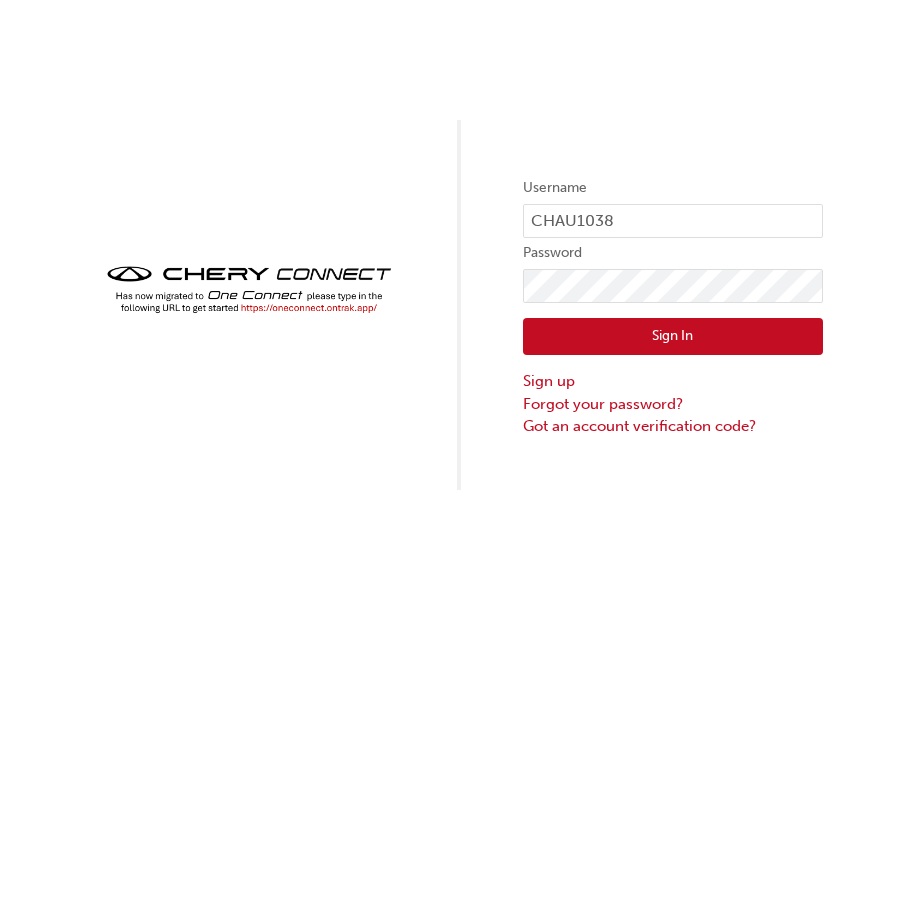 click on "Sign In" at bounding box center (673, 337) 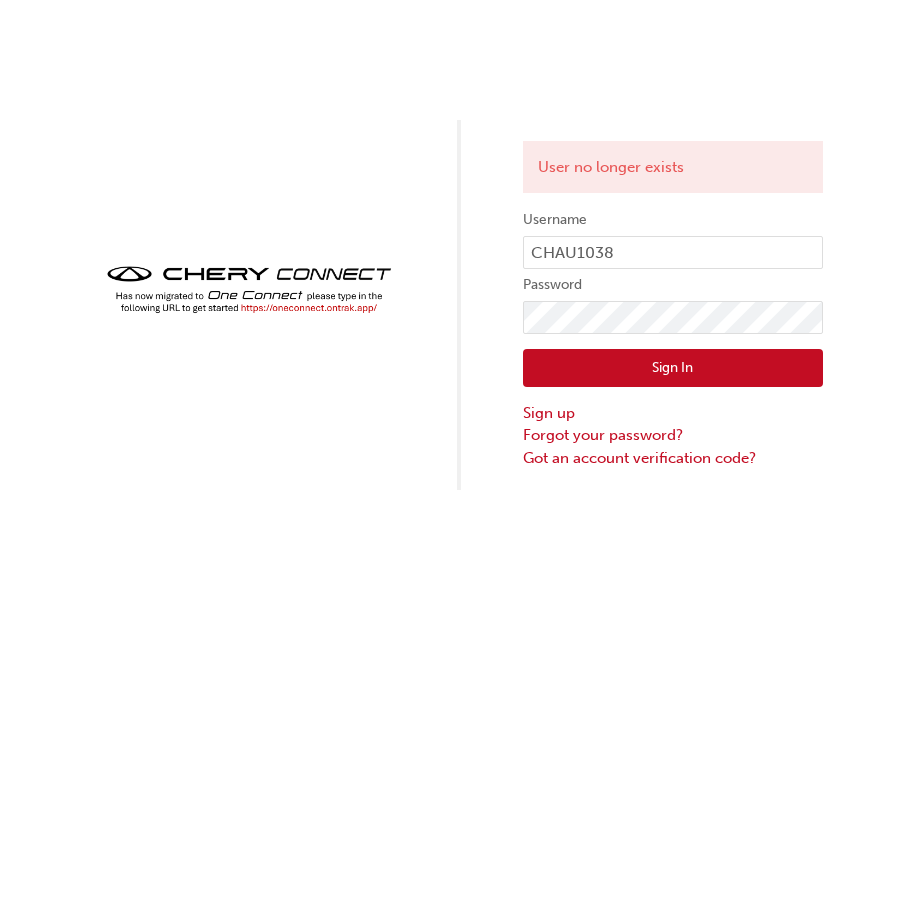 click on "Sign In" at bounding box center (673, 368) 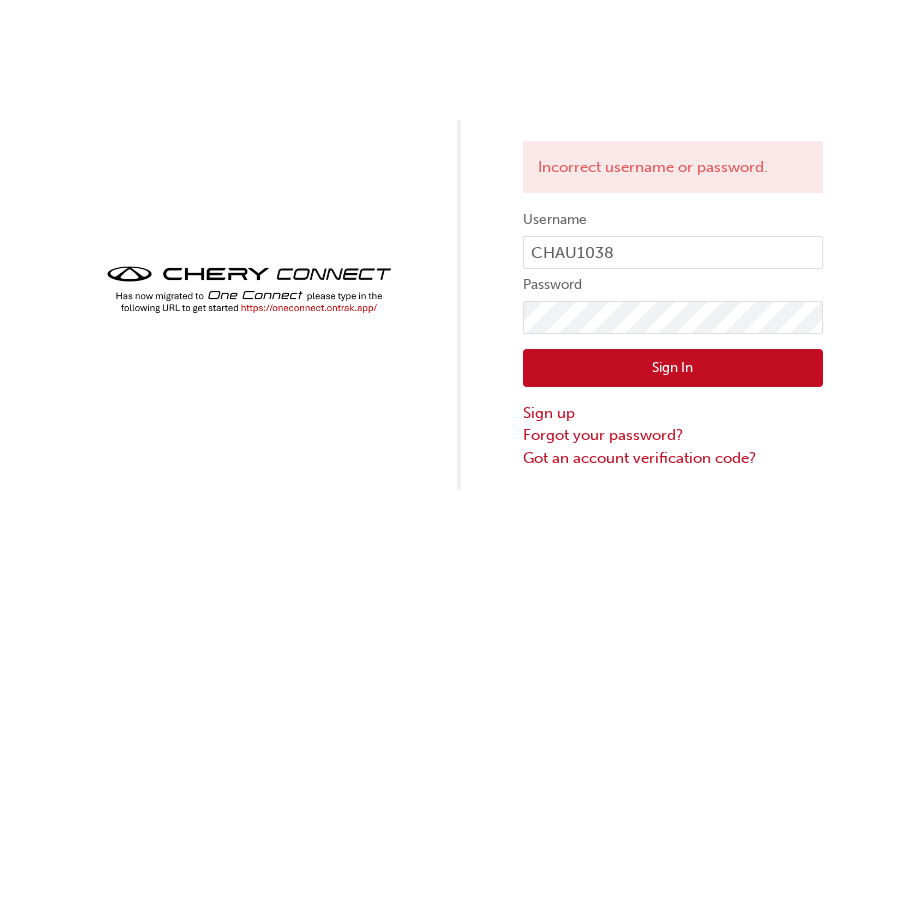 click on "Sign In" at bounding box center (673, 368) 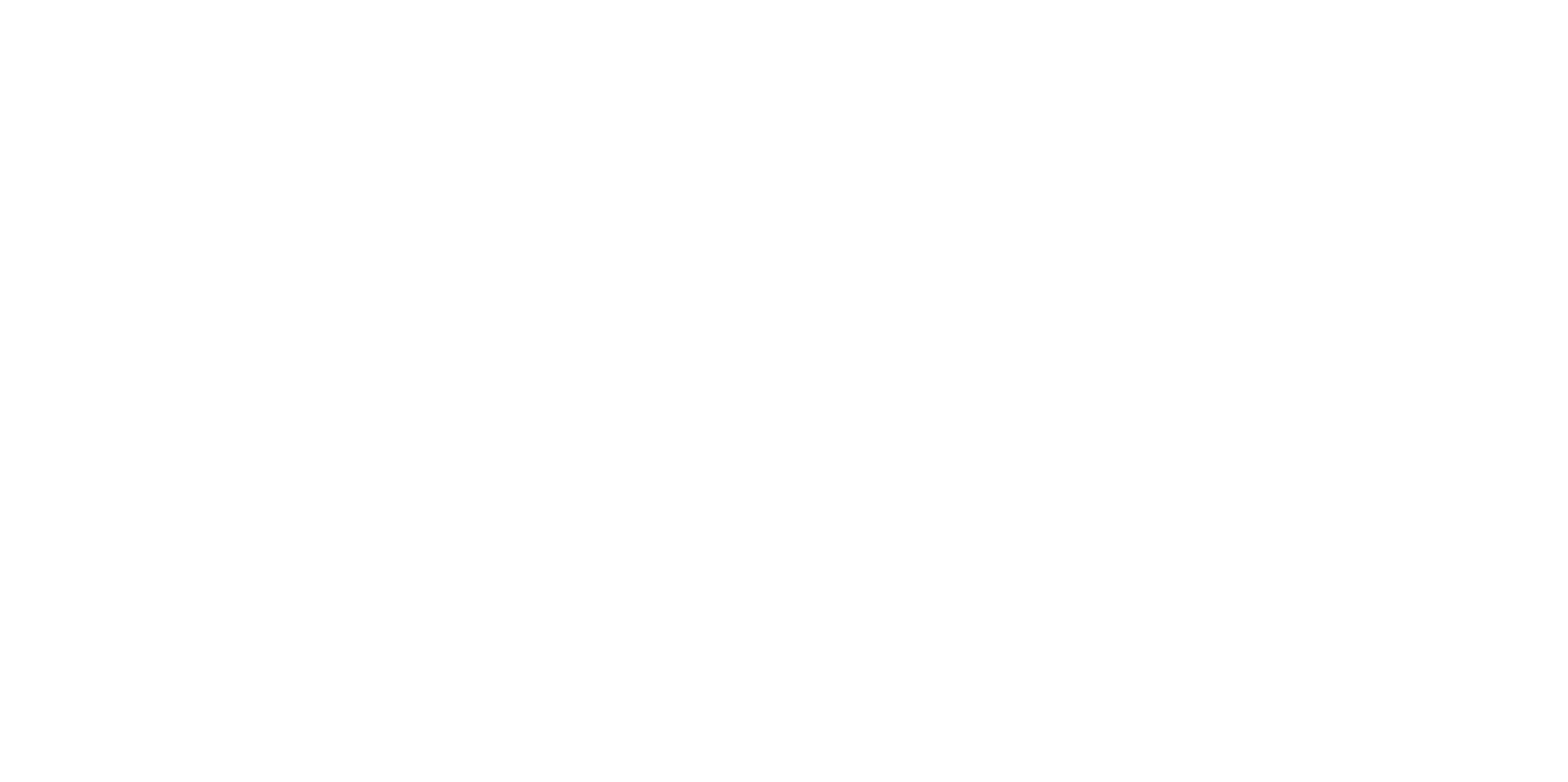 scroll, scrollTop: 0, scrollLeft: 0, axis: both 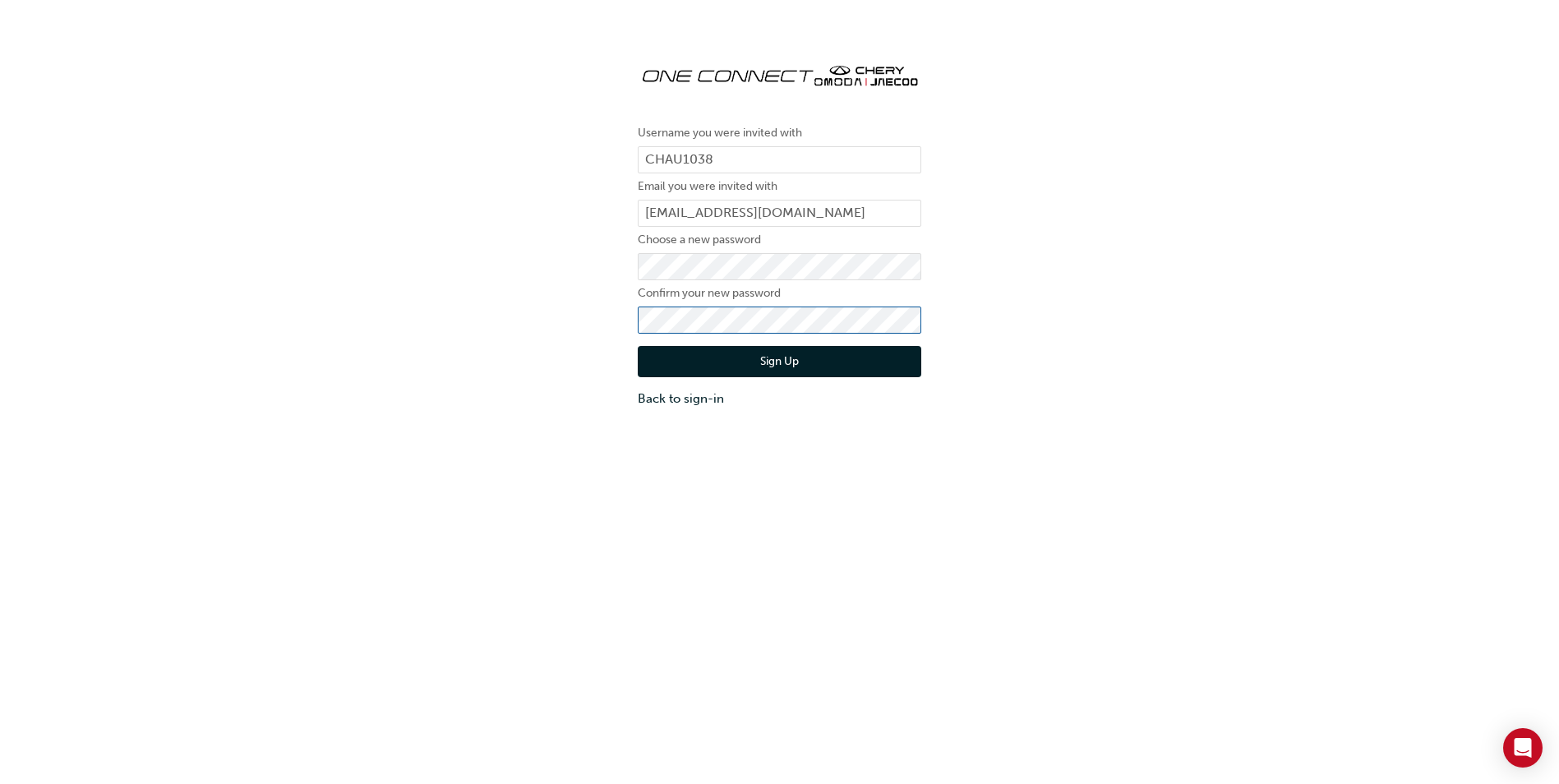 click on "Sign Up" at bounding box center (779, 362) 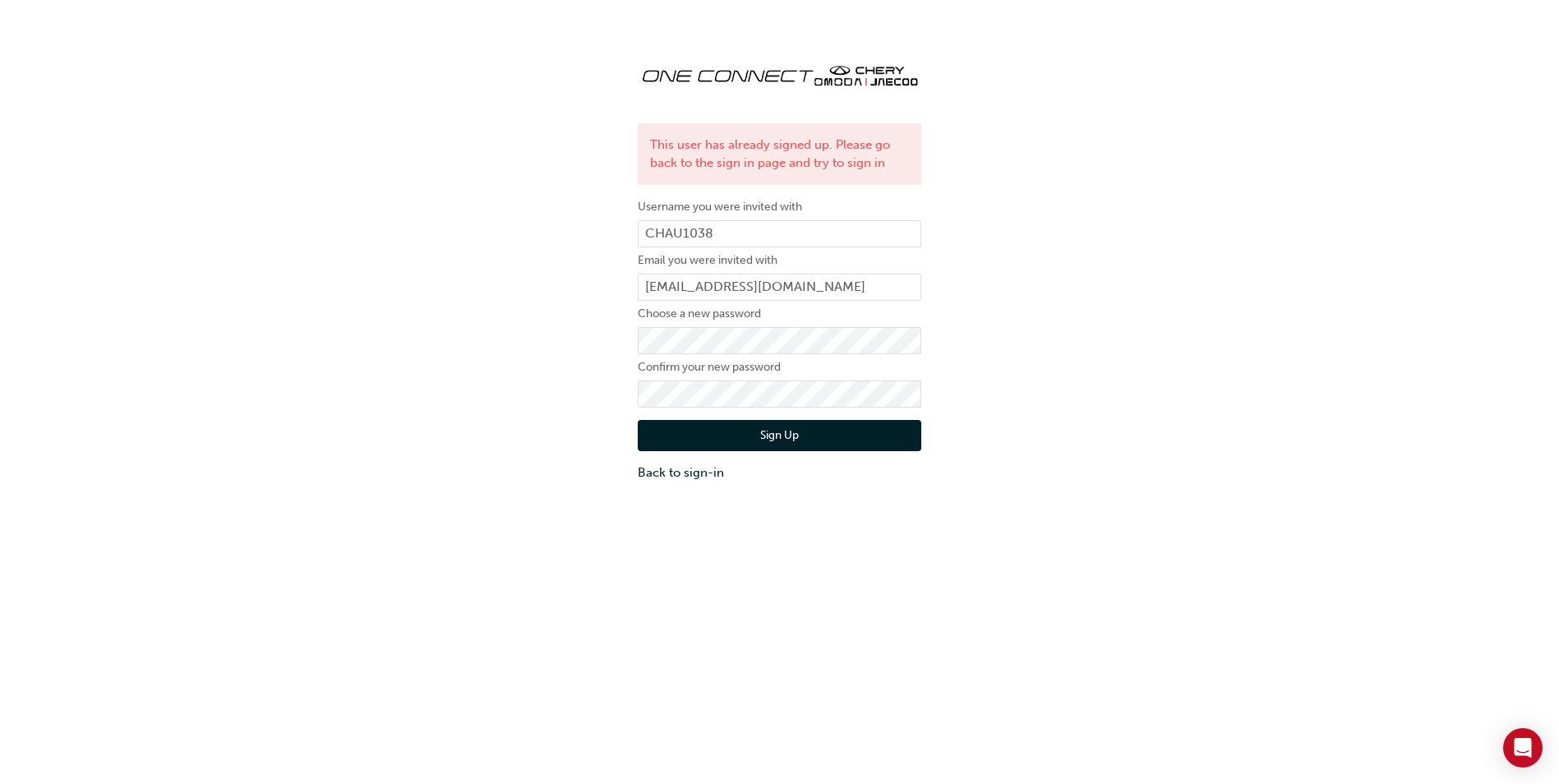 click on "Sign Up" at bounding box center [779, 436] 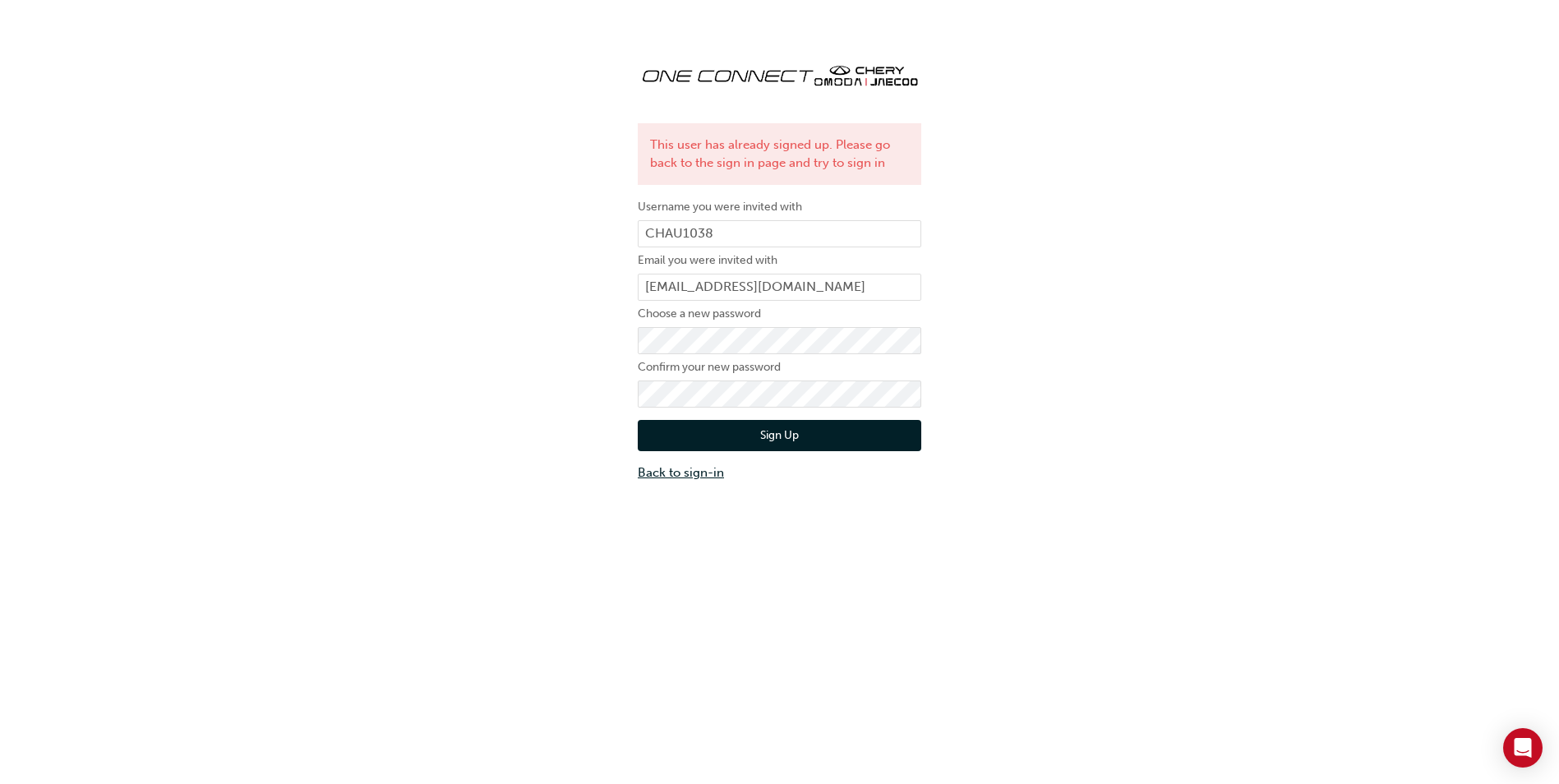 click on "Back to sign-in" at bounding box center (779, 473) 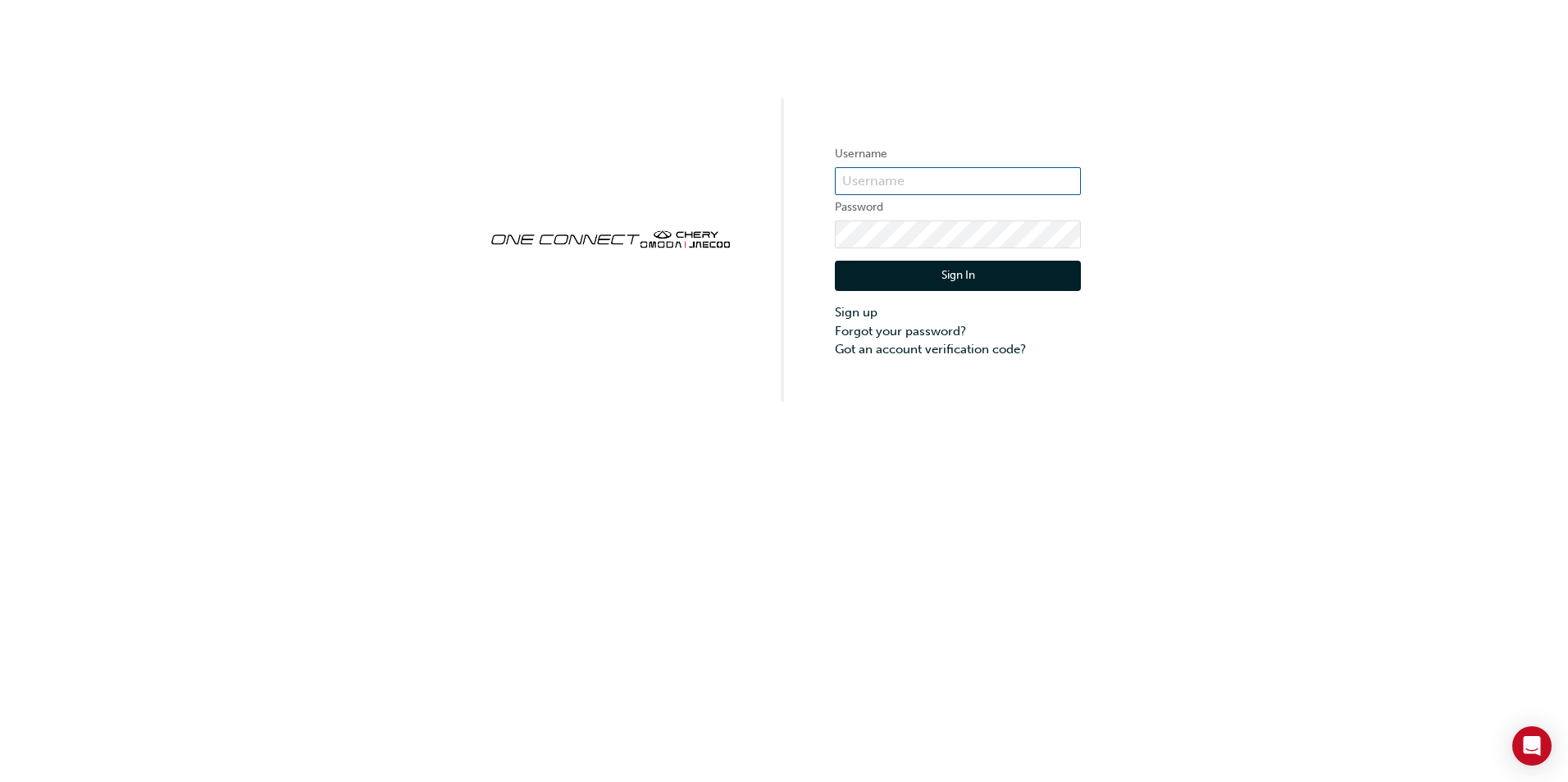 type on "CHAU1038" 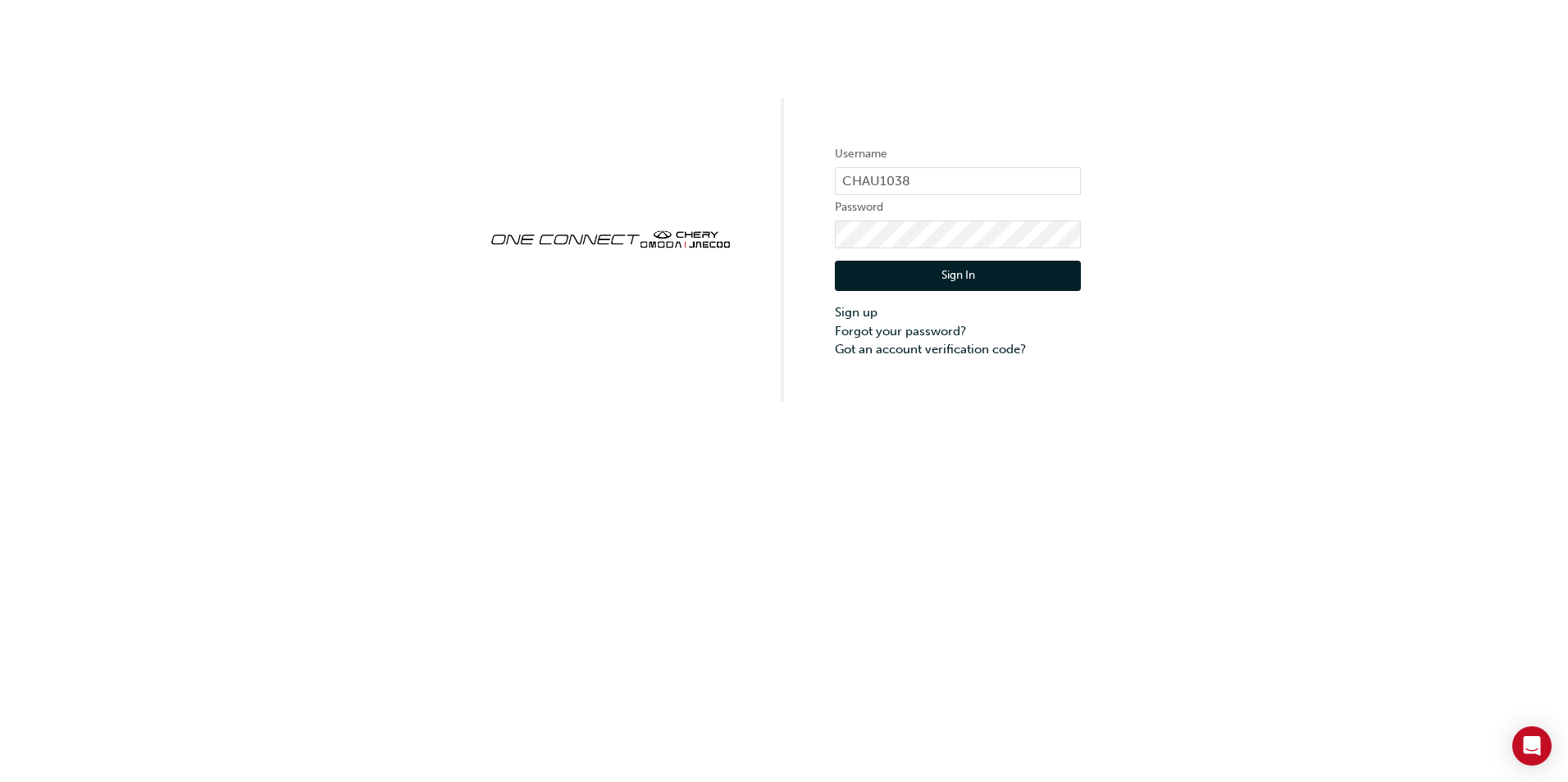 click on "Sign In" at bounding box center [958, 276] 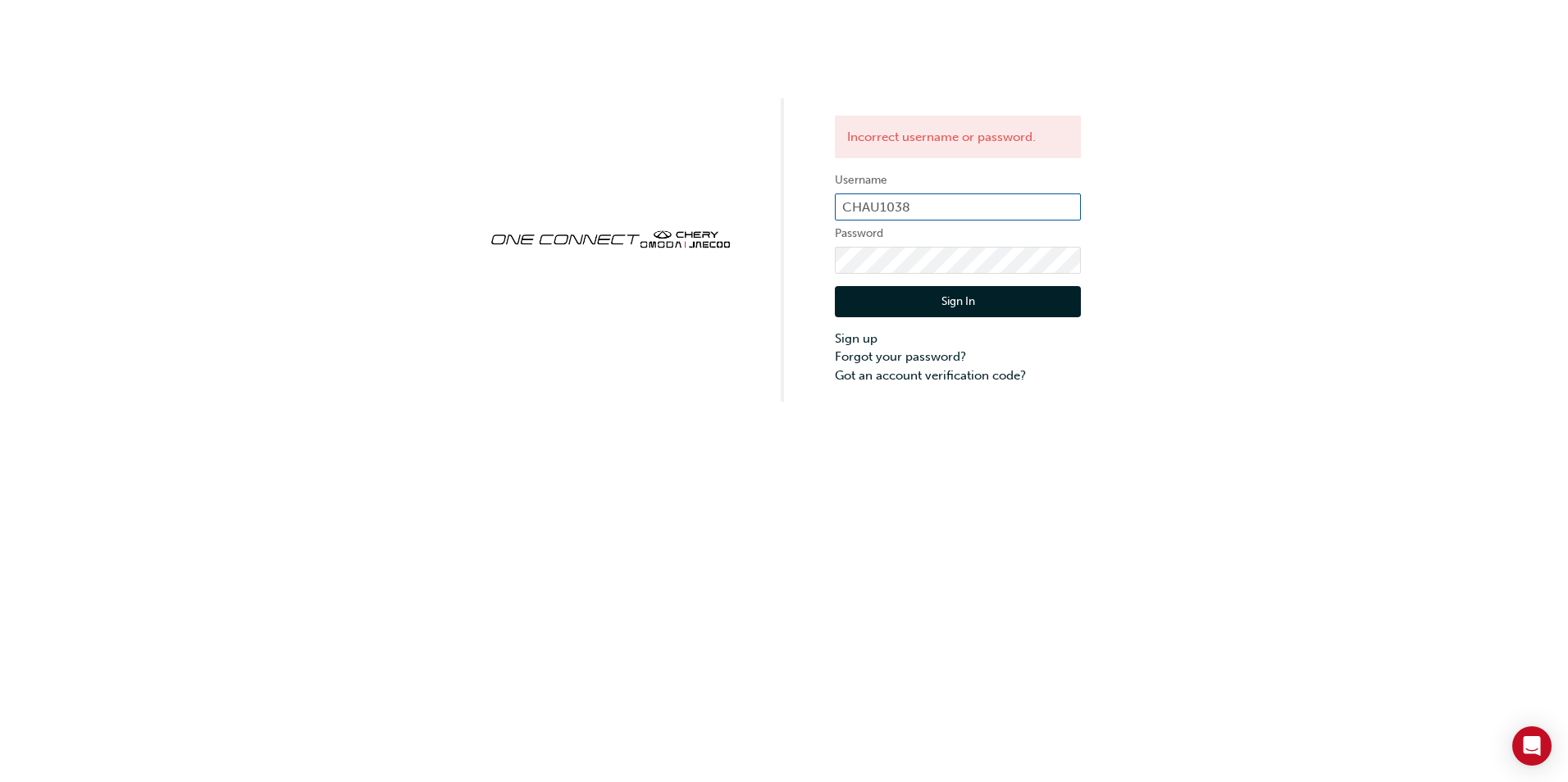 click on "CHAU1038" at bounding box center (958, 207) 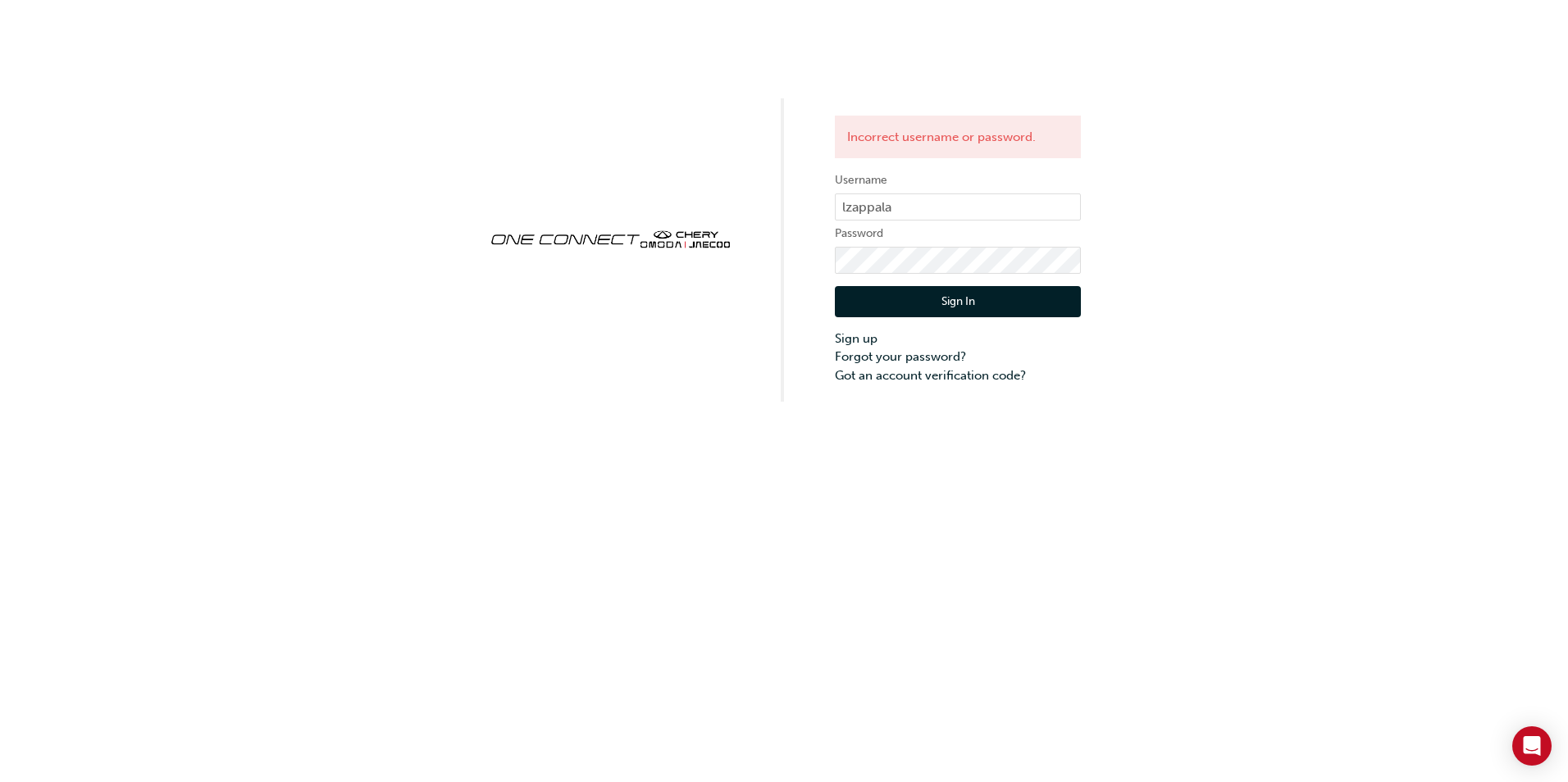click on "Sign In" at bounding box center (958, 302) 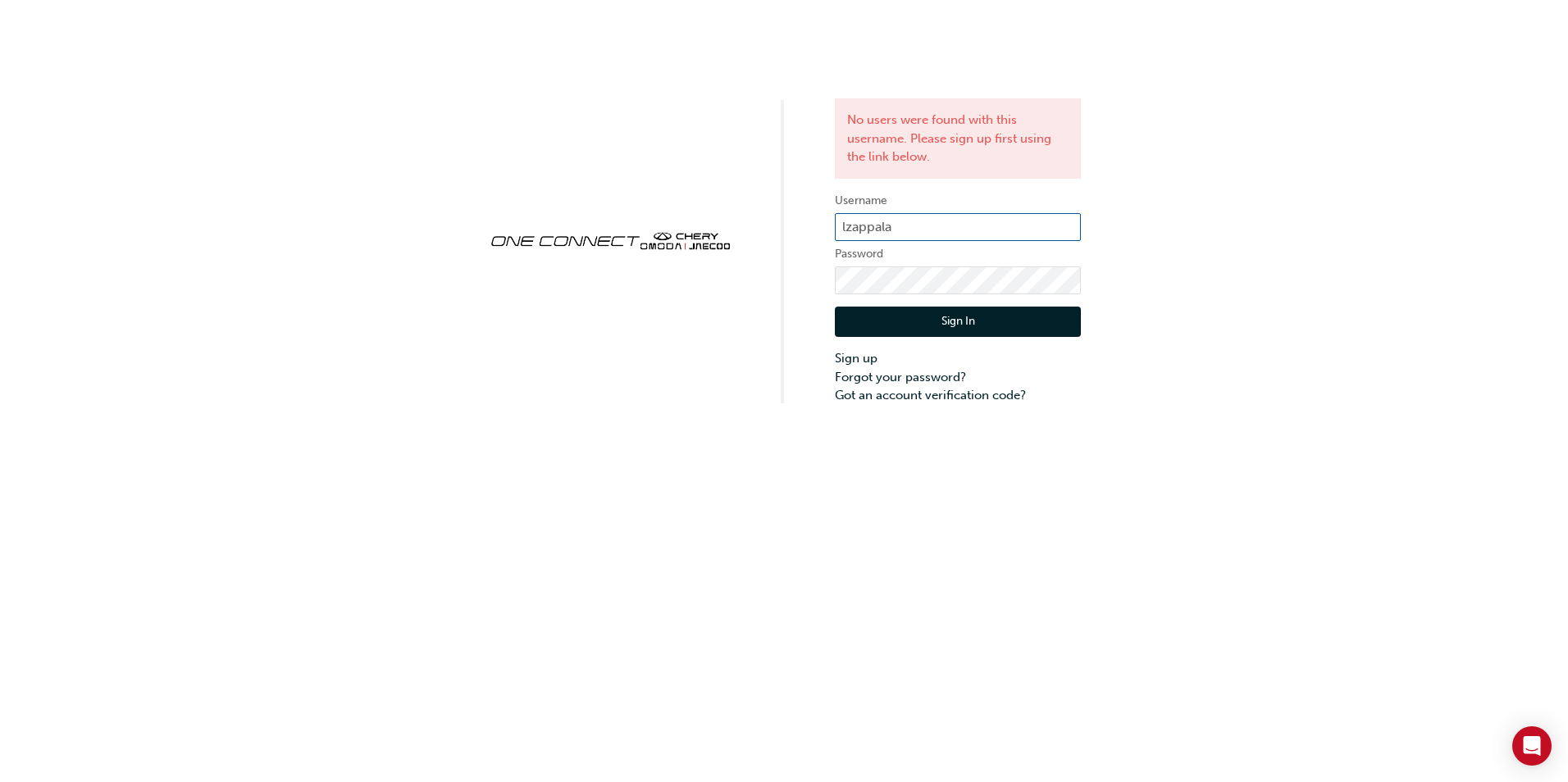 click on "lzappala" at bounding box center (958, 227) 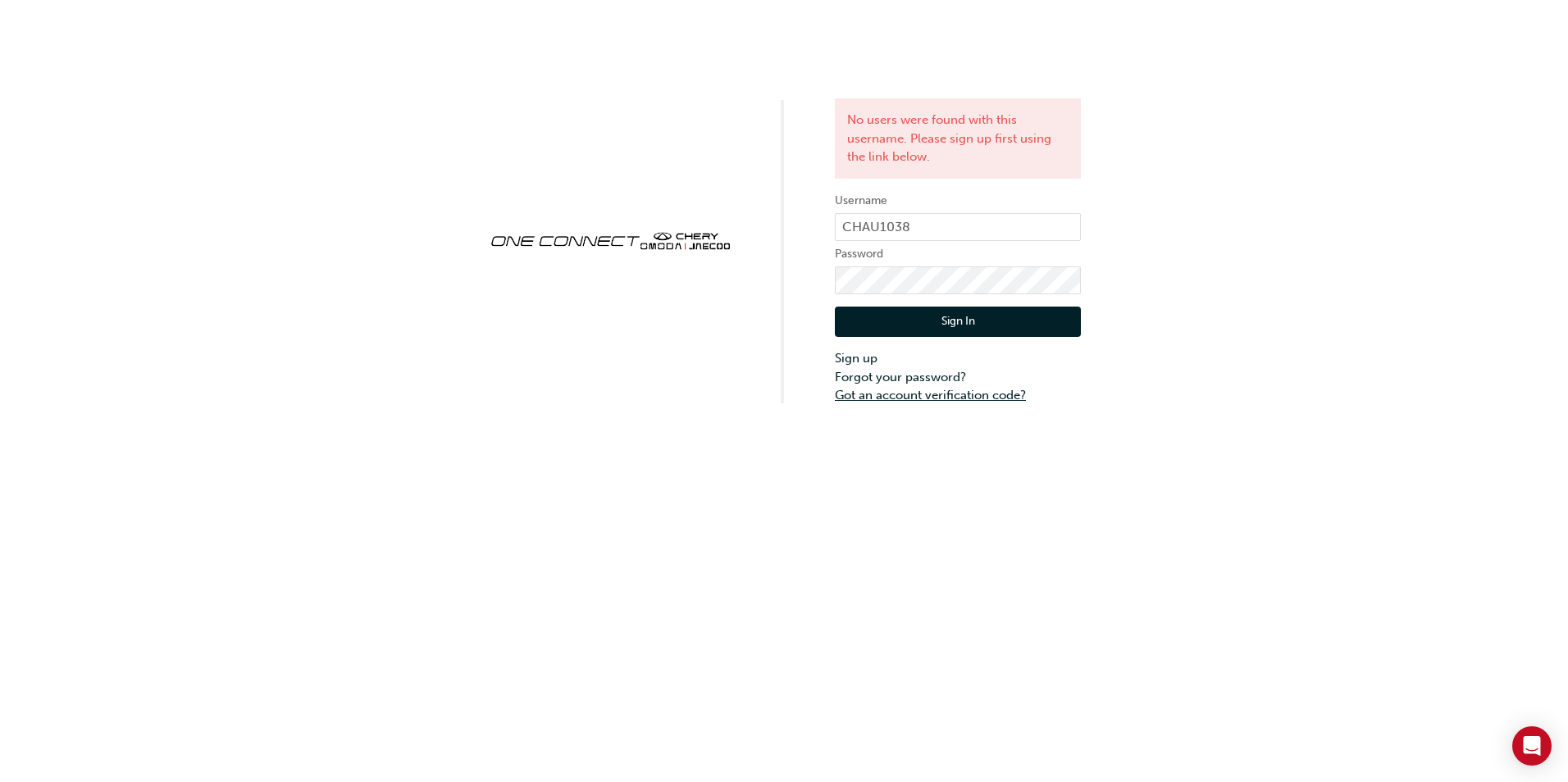 click on "Got an account verification code?" at bounding box center (958, 395) 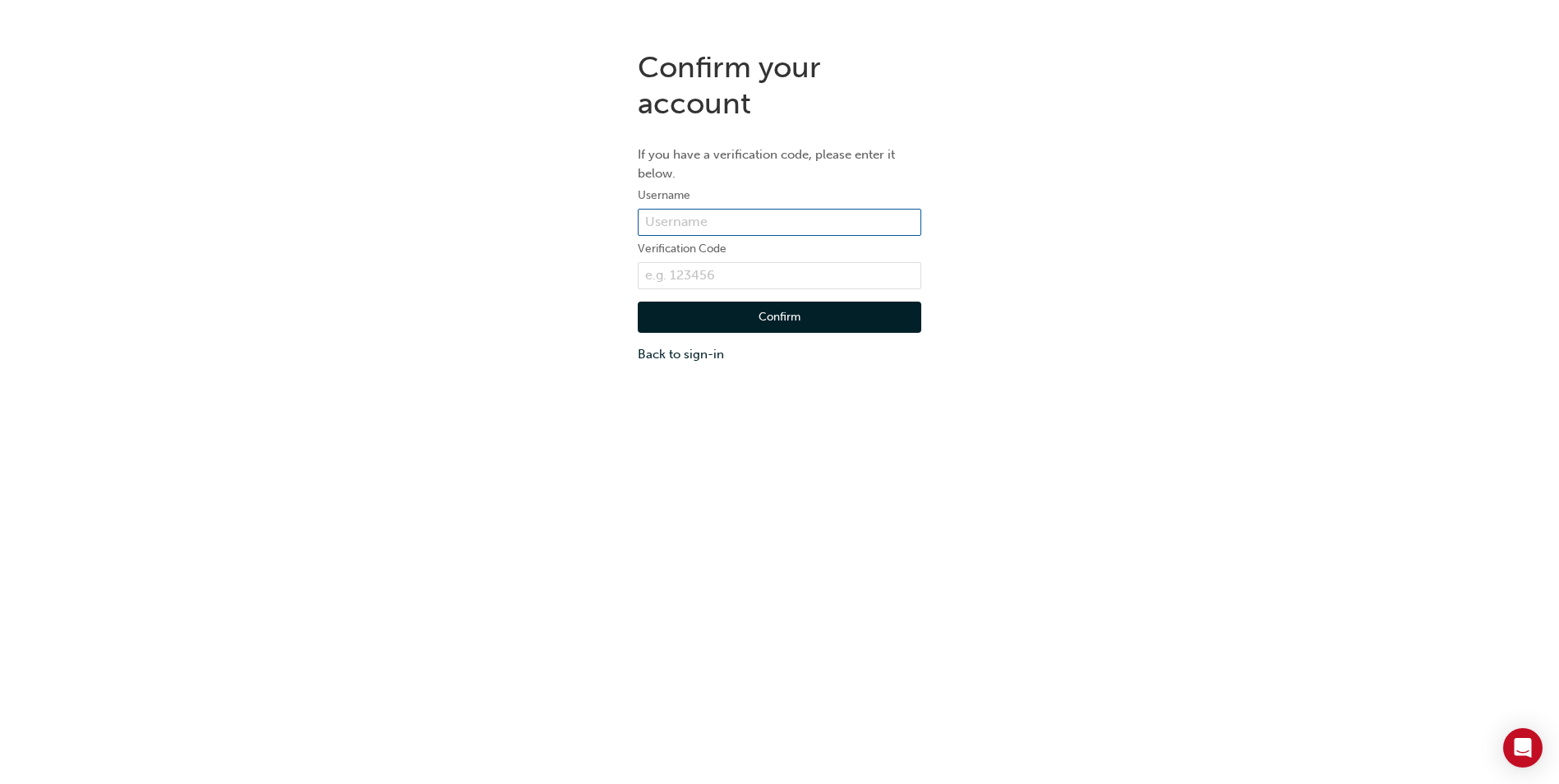 click at bounding box center (779, 223) 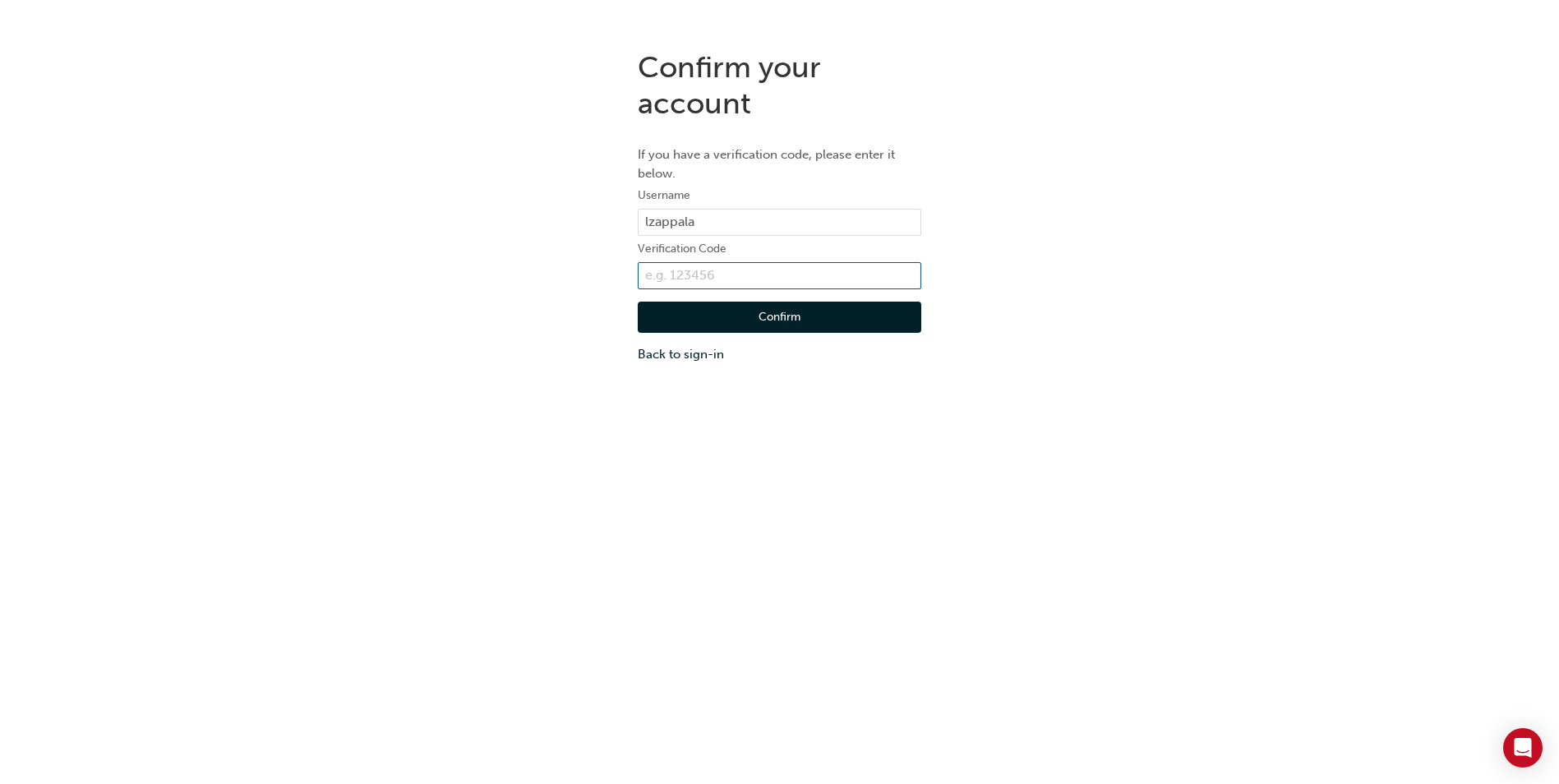 click at bounding box center (779, 276) 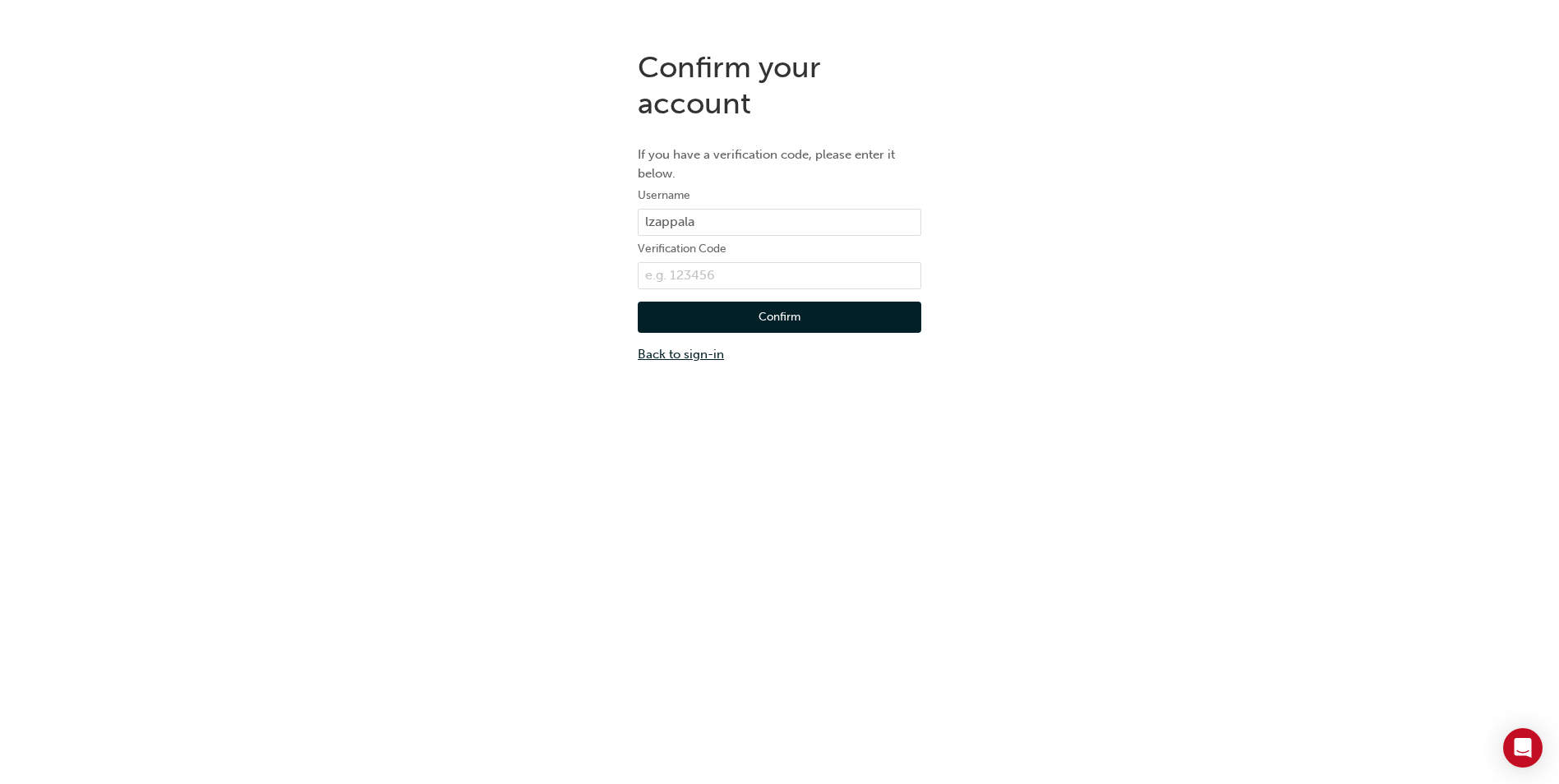 click on "Back to sign-in" at bounding box center [779, 354] 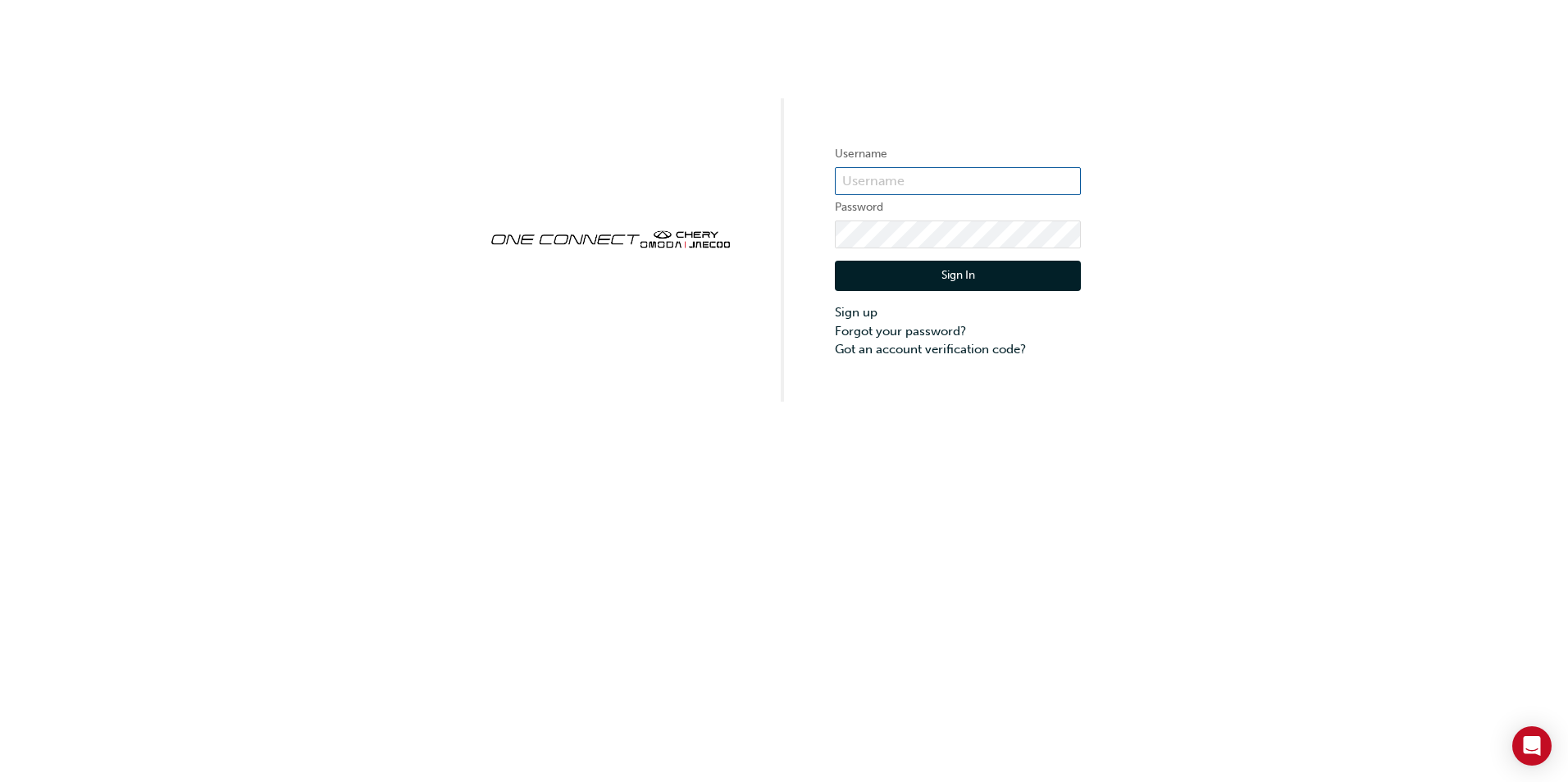 type on "CHAU1038" 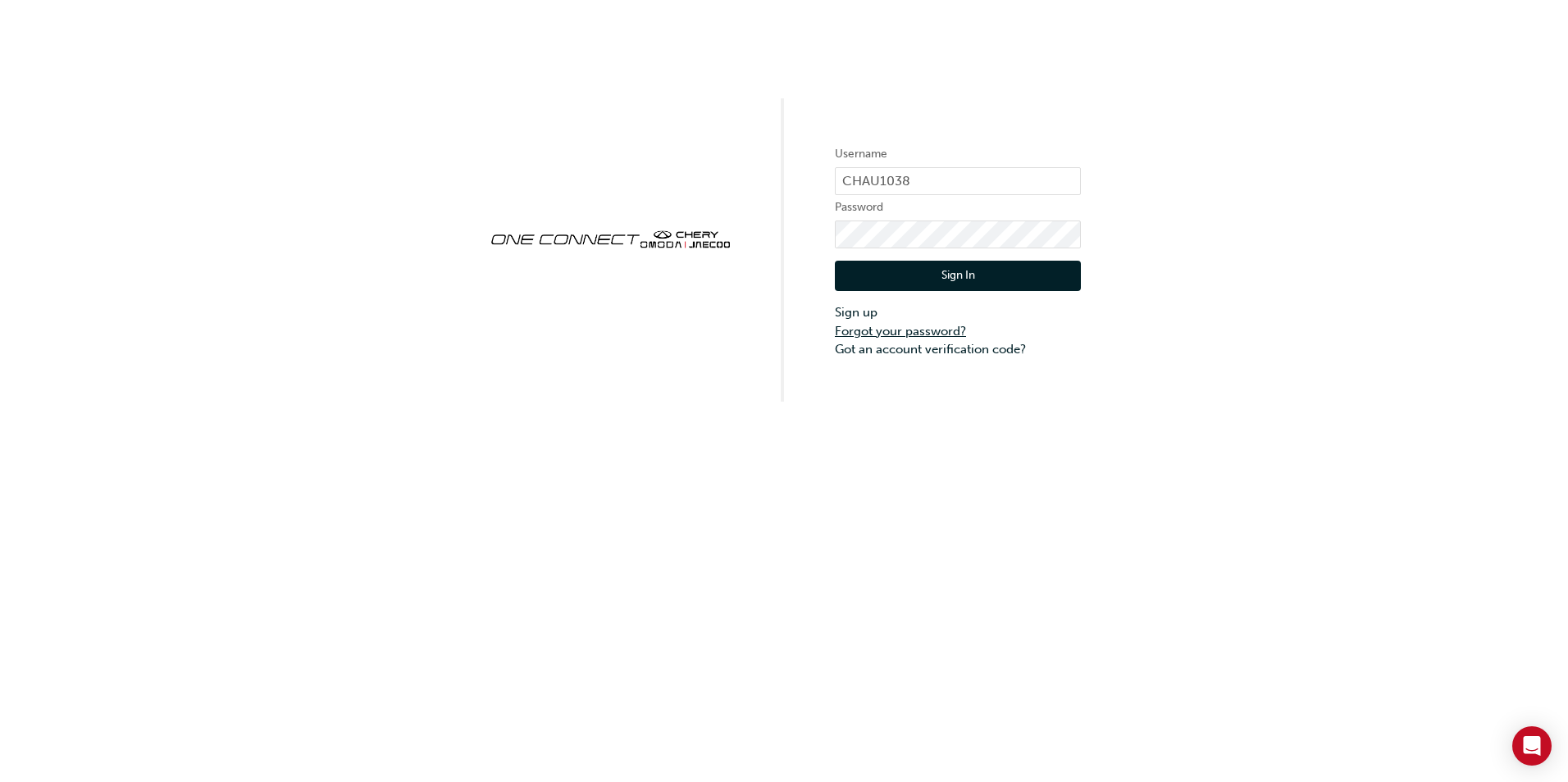 click on "Forgot your password?" at bounding box center [958, 331] 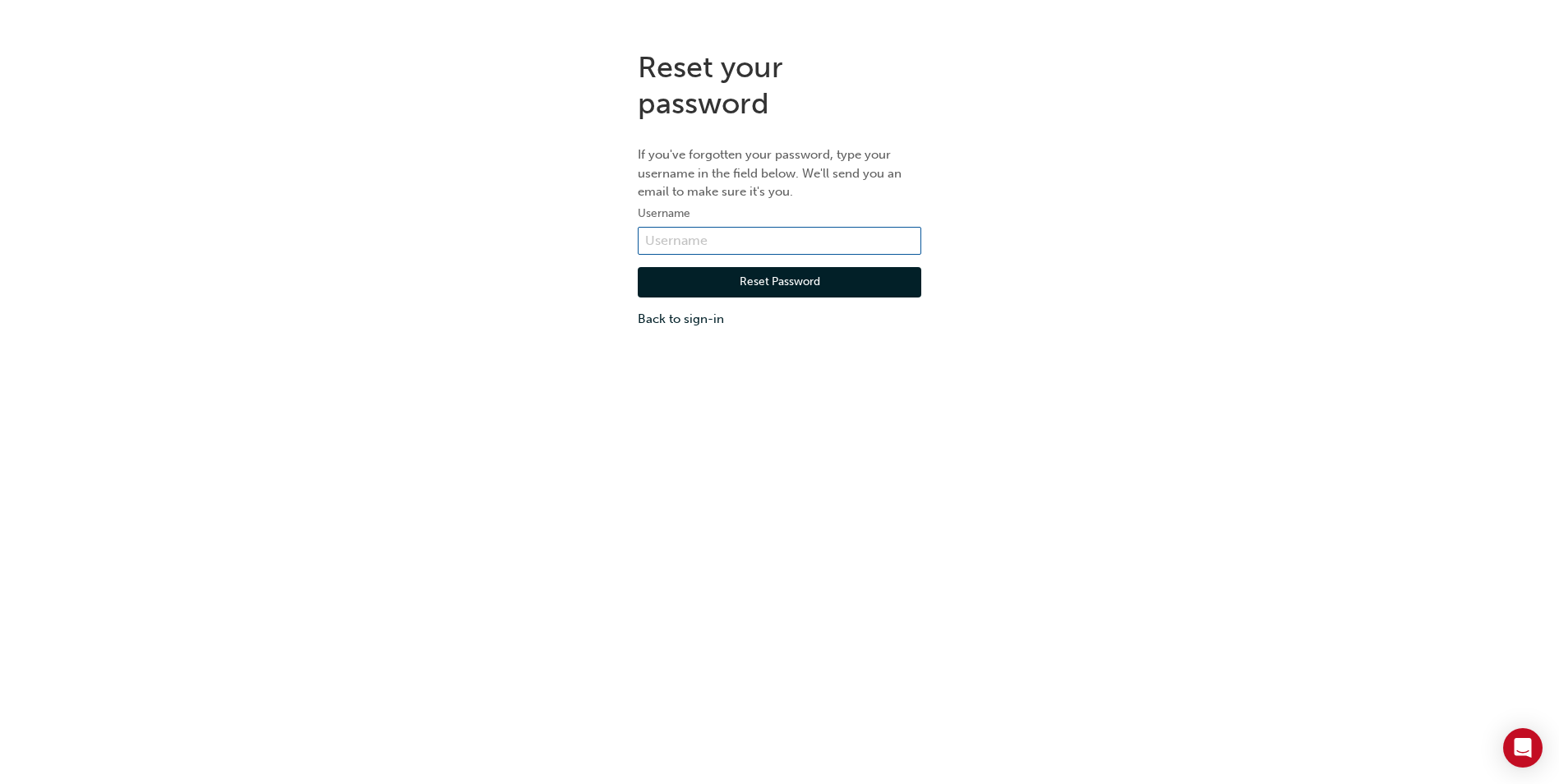 click at bounding box center [779, 241] 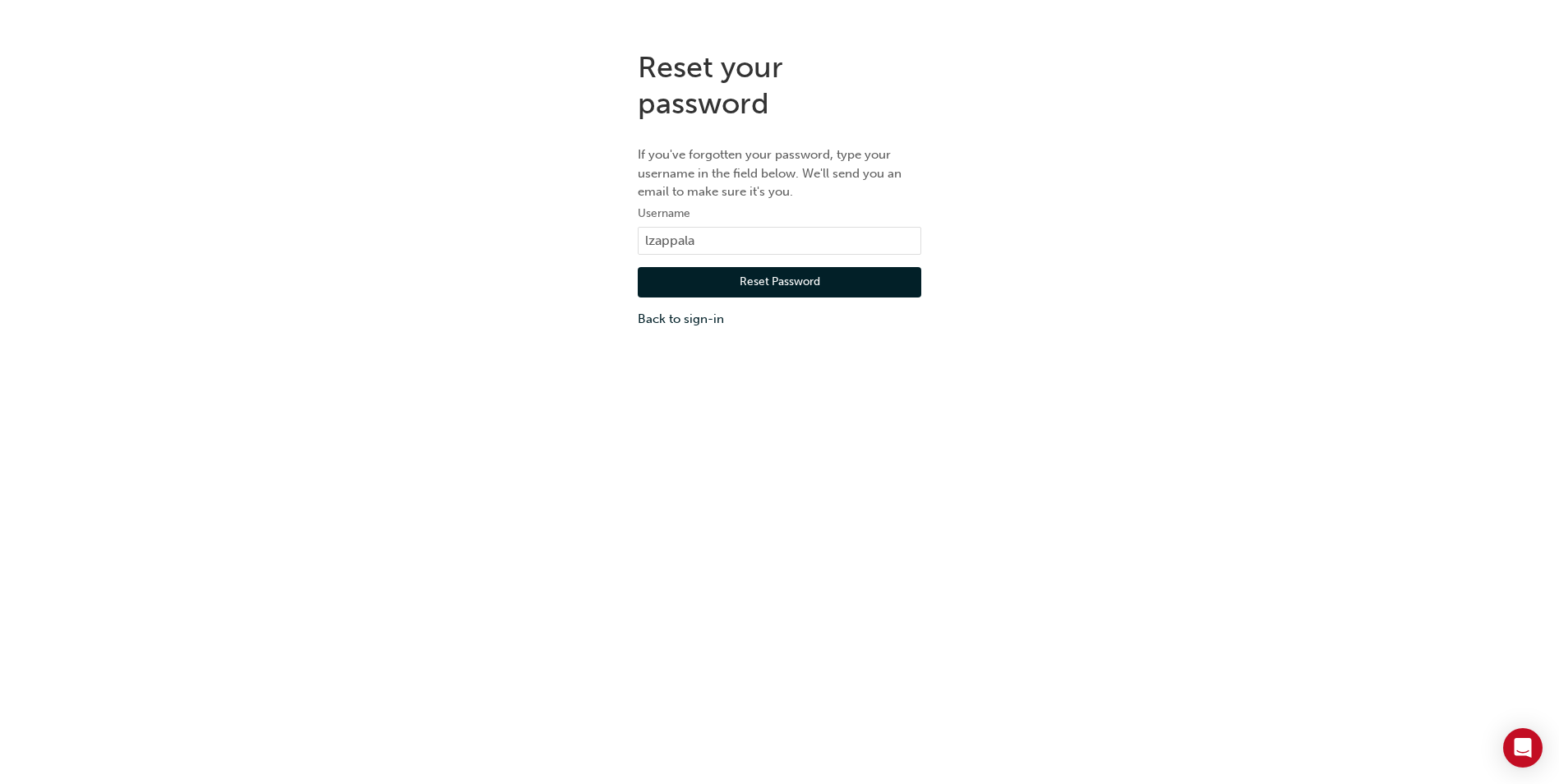 click on "Reset Password" at bounding box center [779, 283] 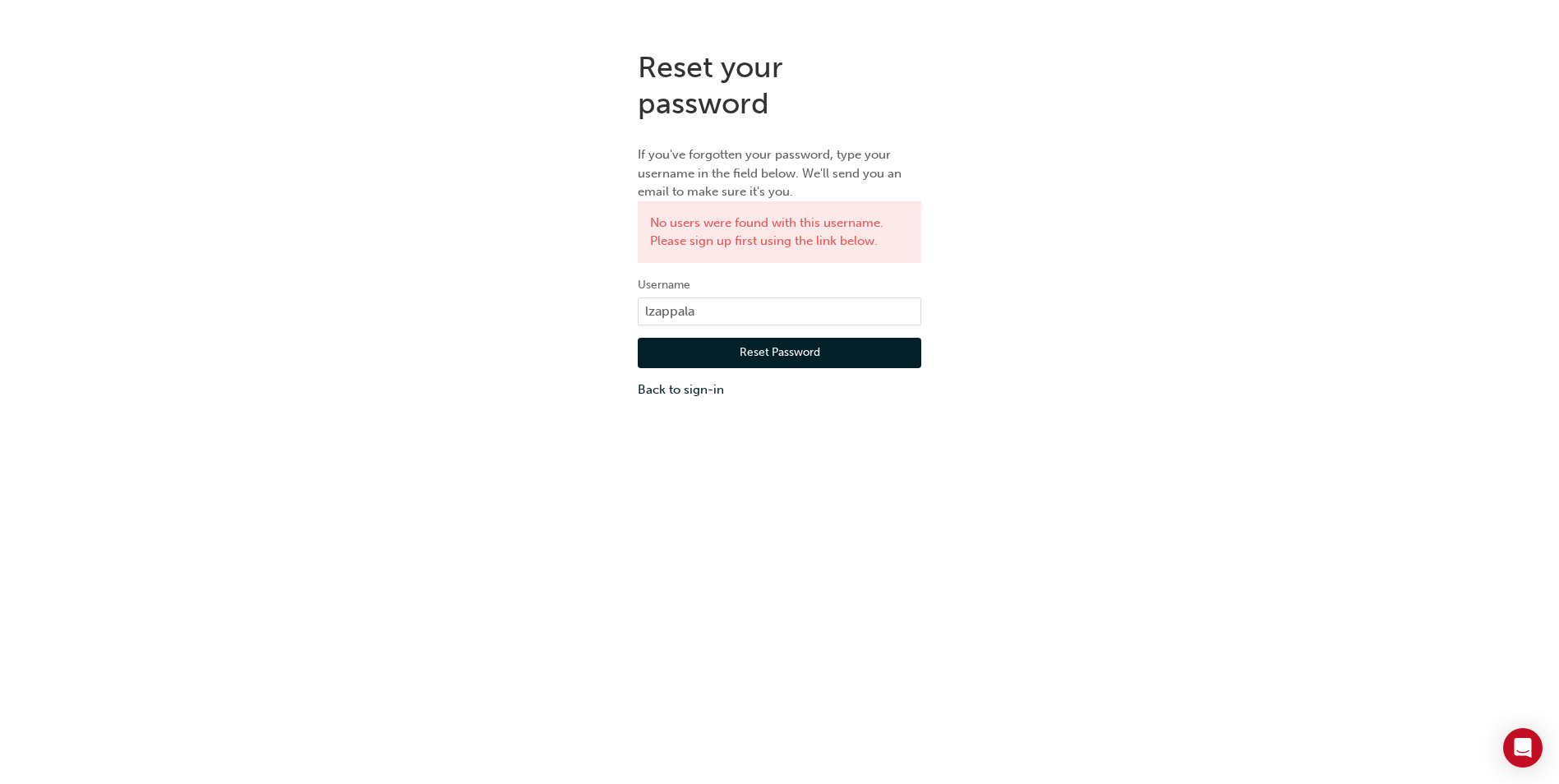 click on "Reset your password If you've forgotten your password, type your username in the field below. We'll send you an email to make sure it's you. No users were found with this username. Please sign up first using the link below. Username lzappala Reset Password Back to sign-in" at bounding box center [779, 224] 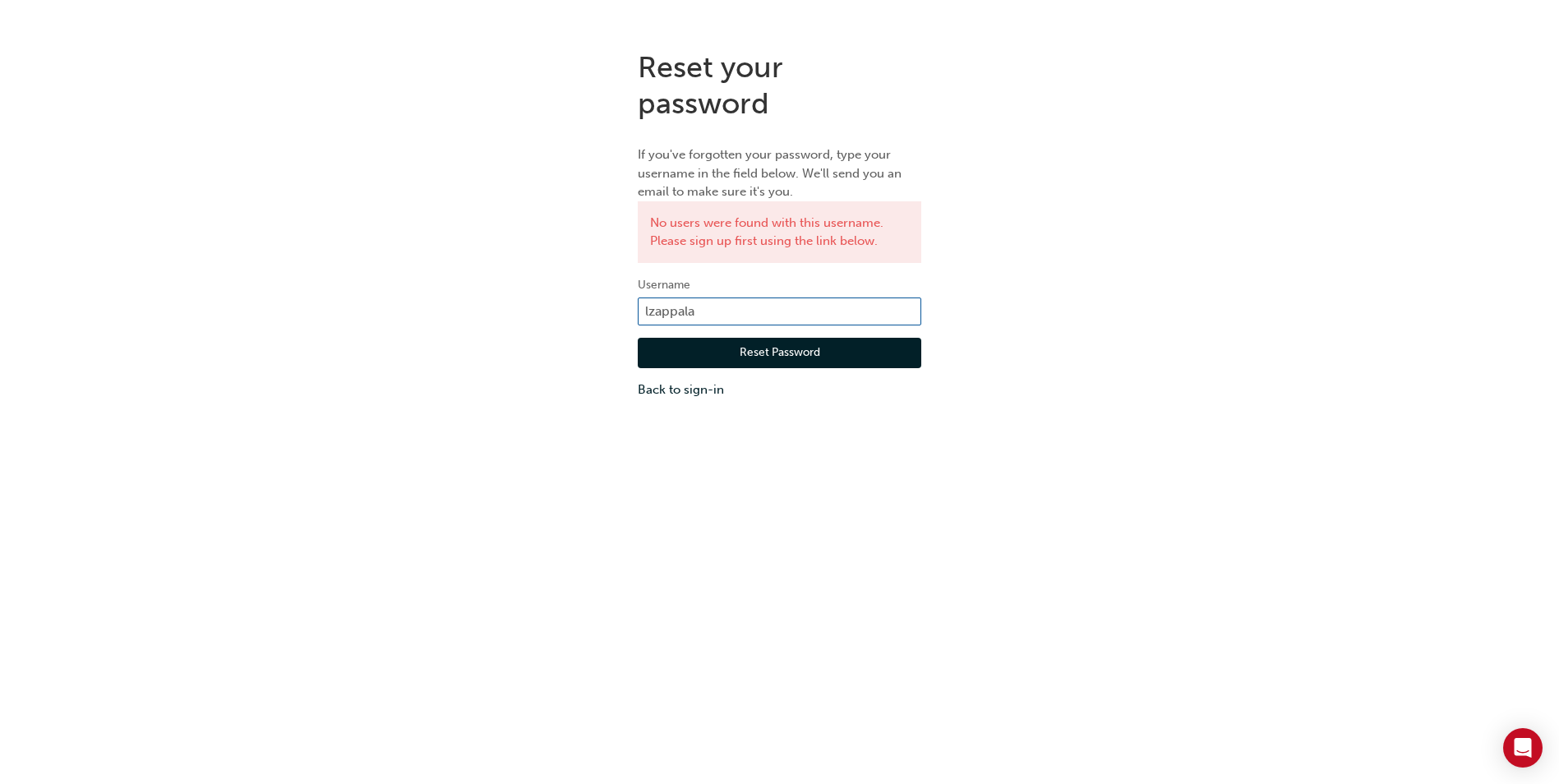 click on "lzappala" at bounding box center [779, 311] 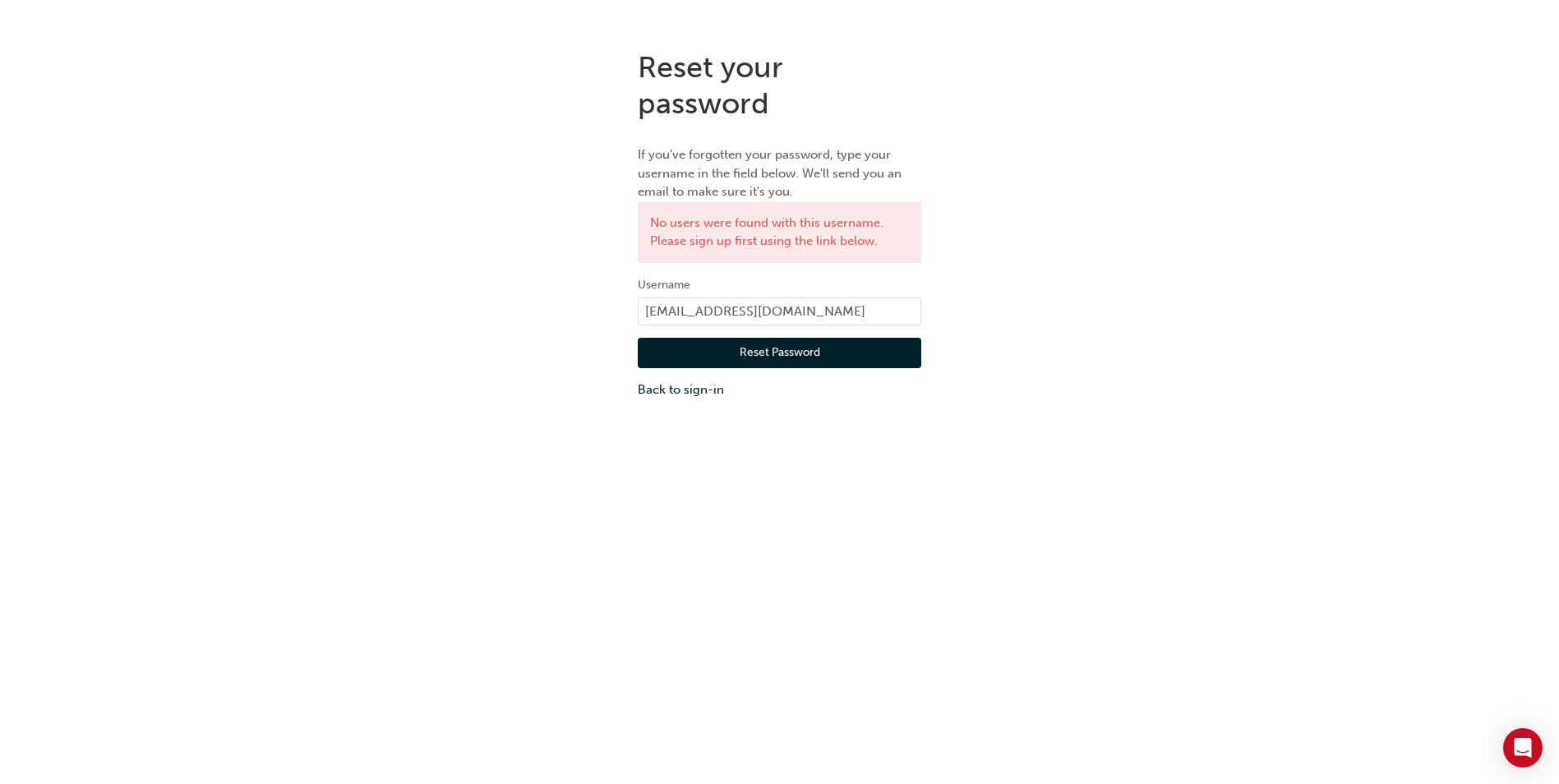 click on "Reset Password" at bounding box center [779, 353] 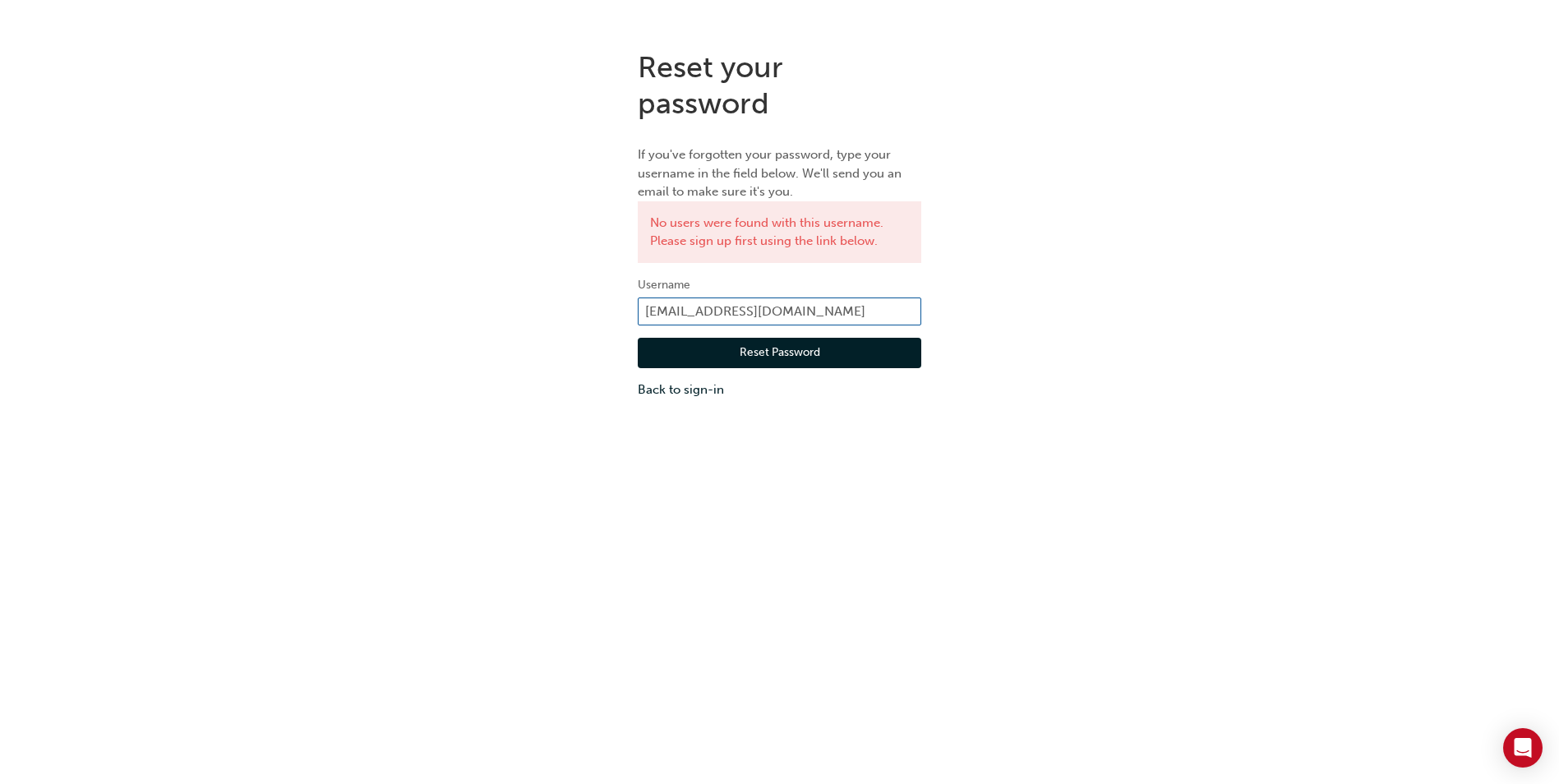click on "lzappala@trinityauto.com.au" at bounding box center (779, 311) 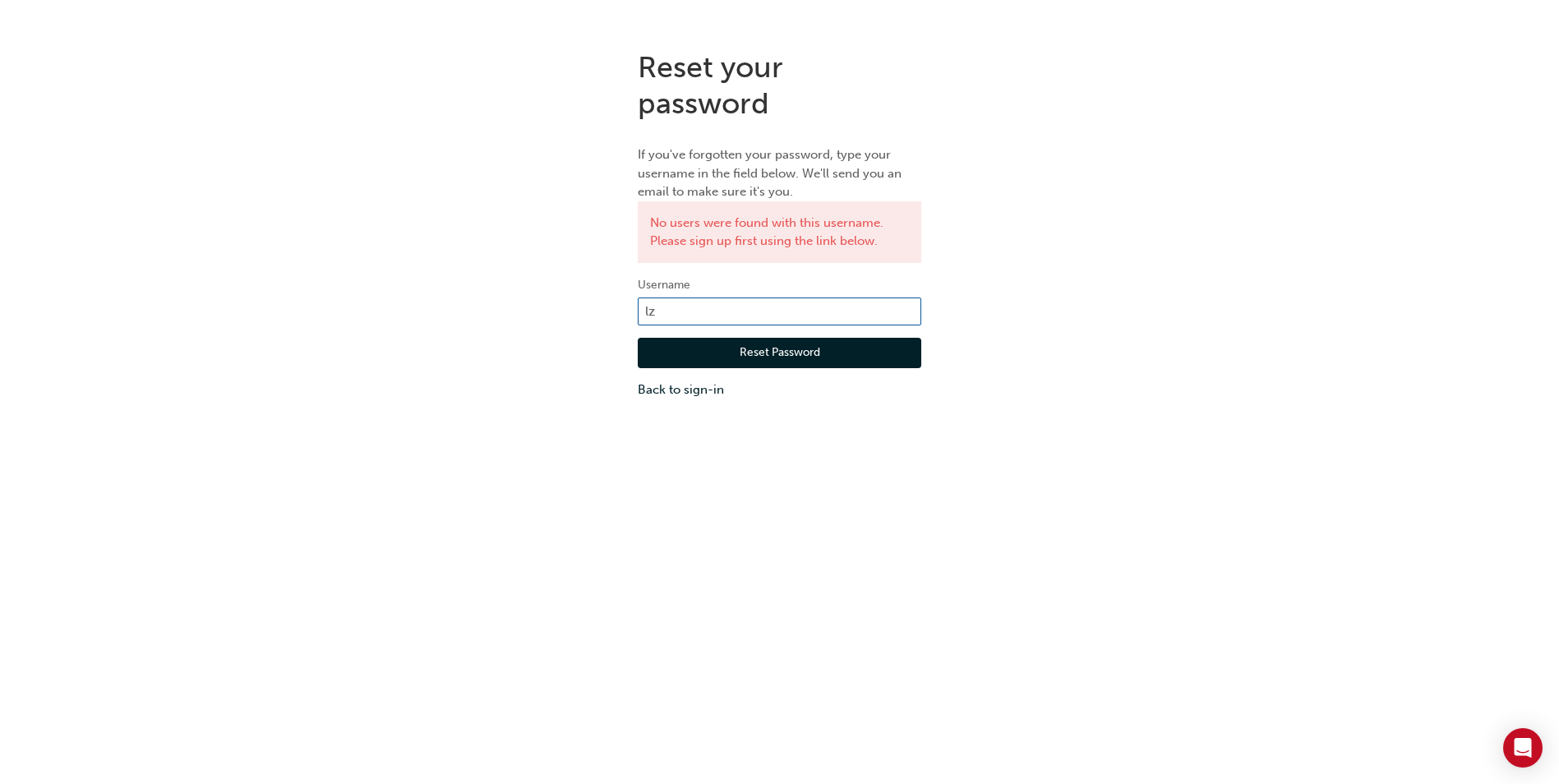 type on "l" 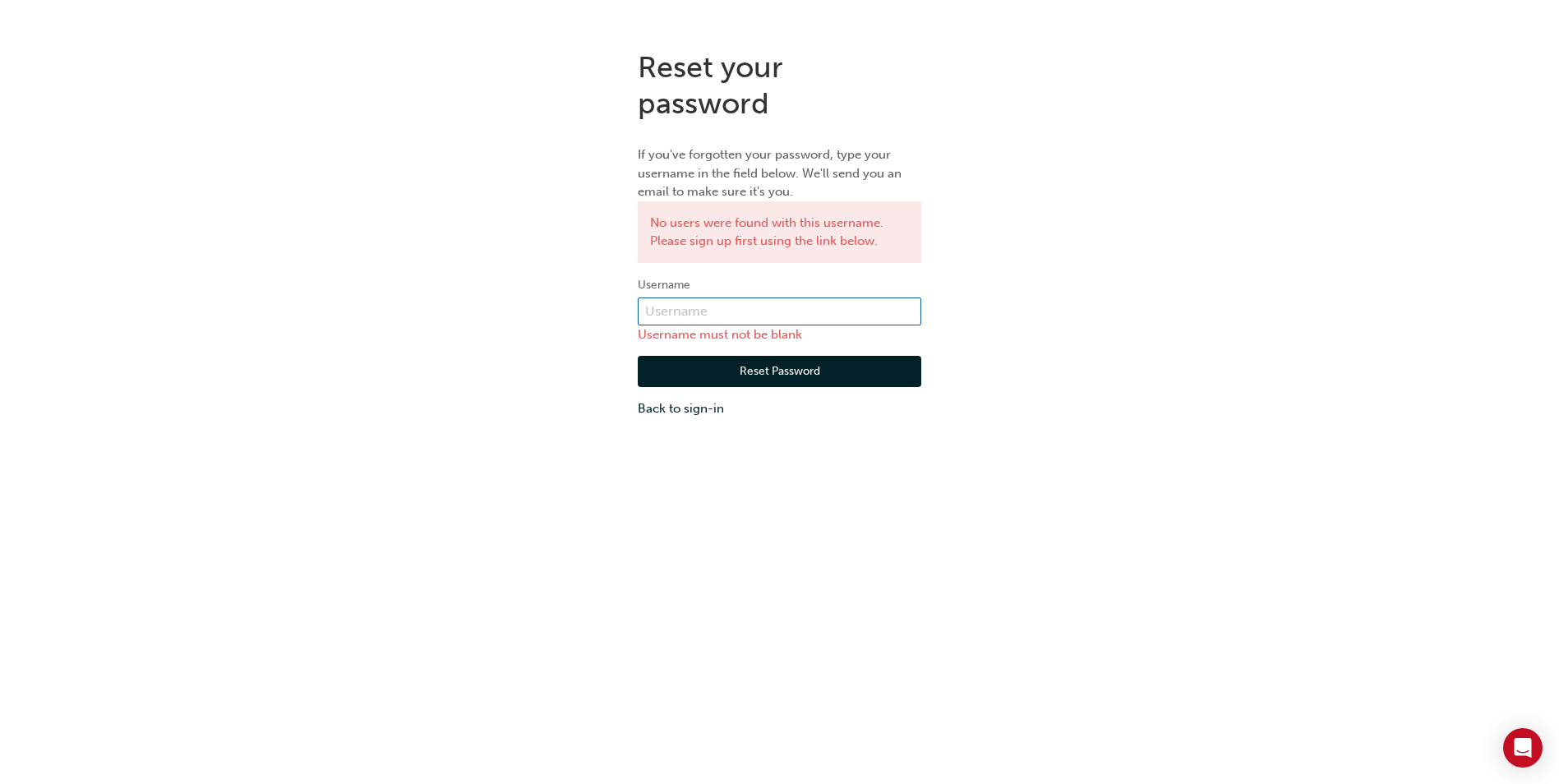click at bounding box center (779, 311) 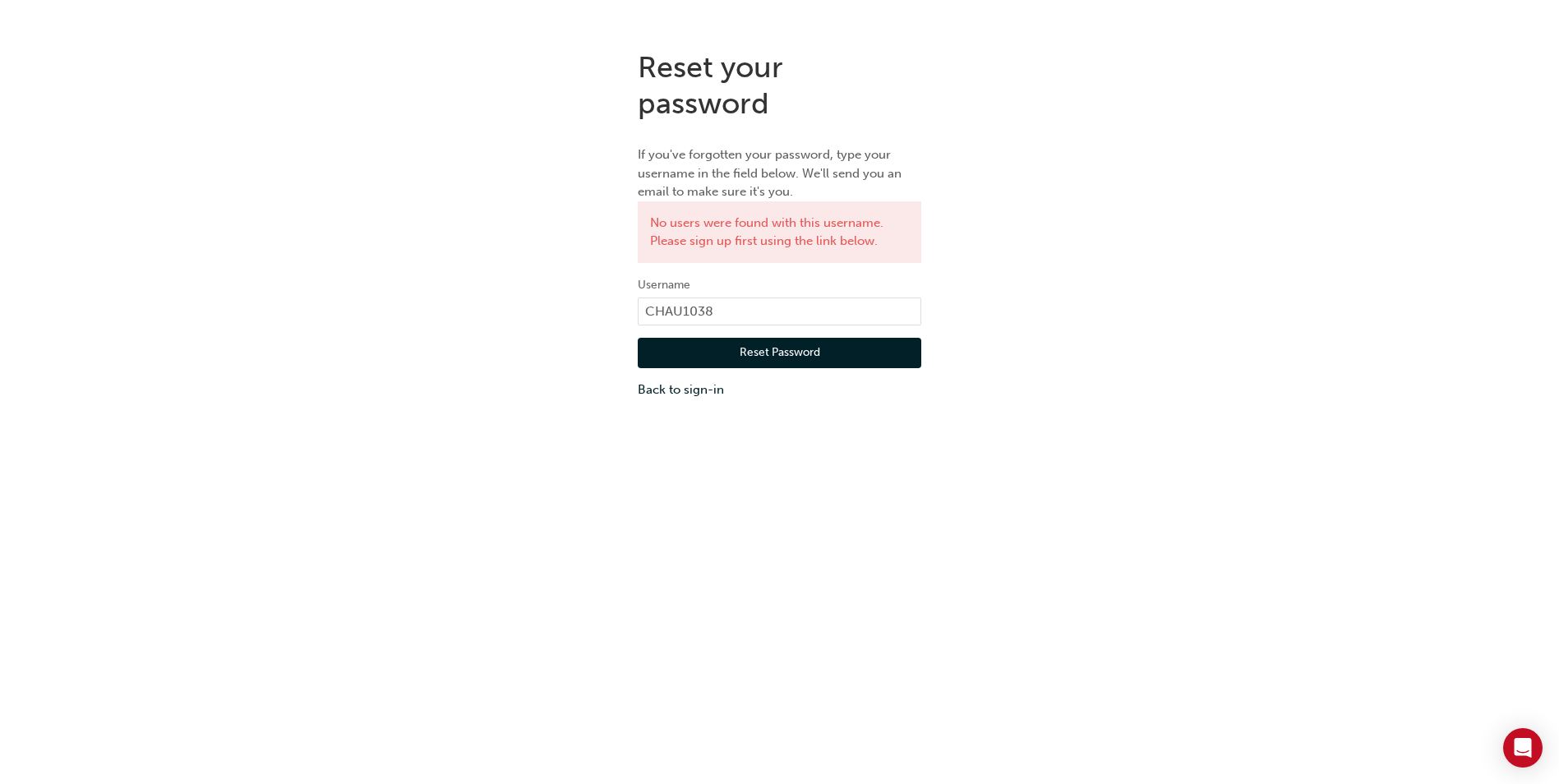 click on "Reset Password" at bounding box center [779, 353] 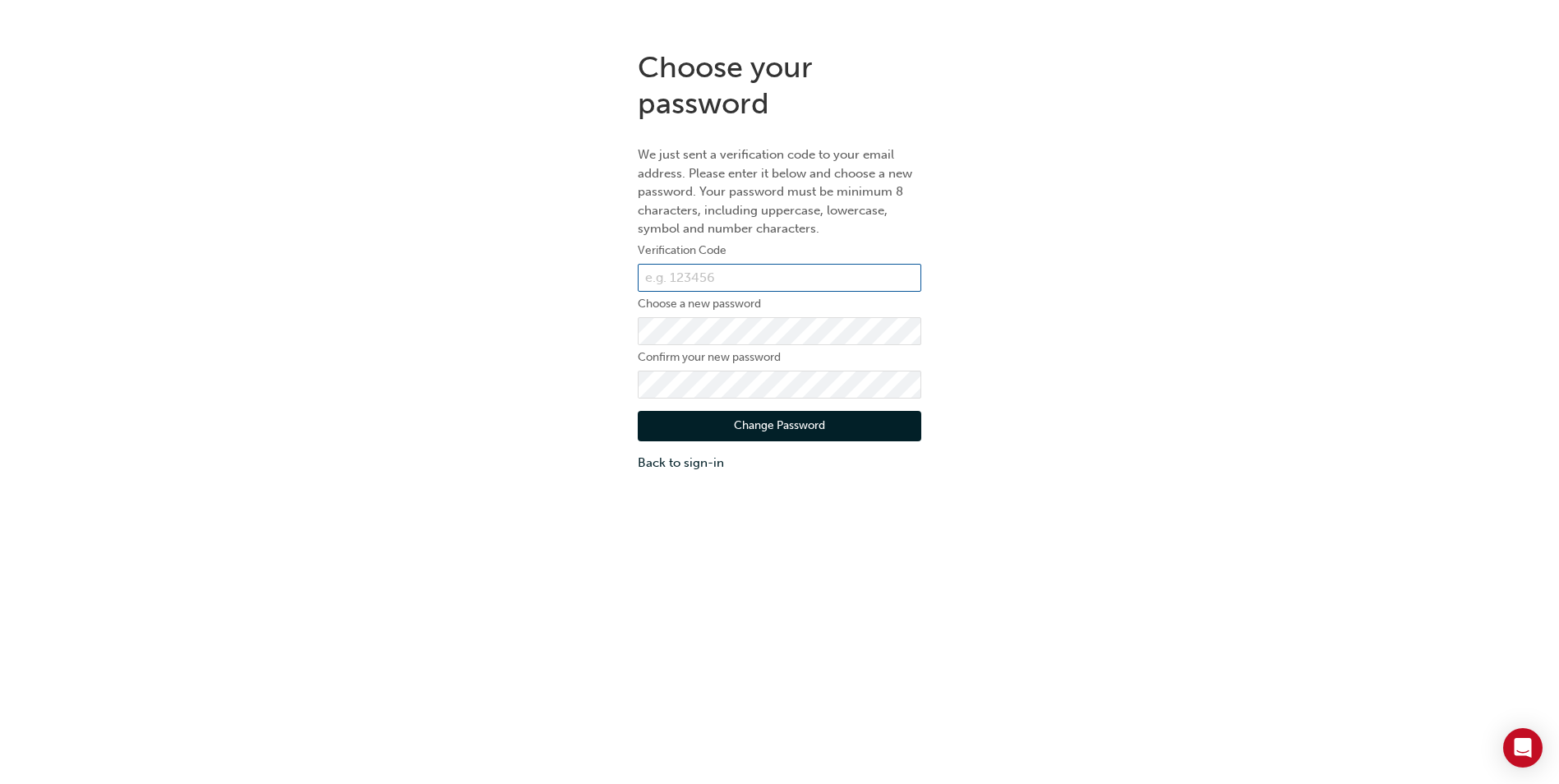 click at bounding box center (779, 278) 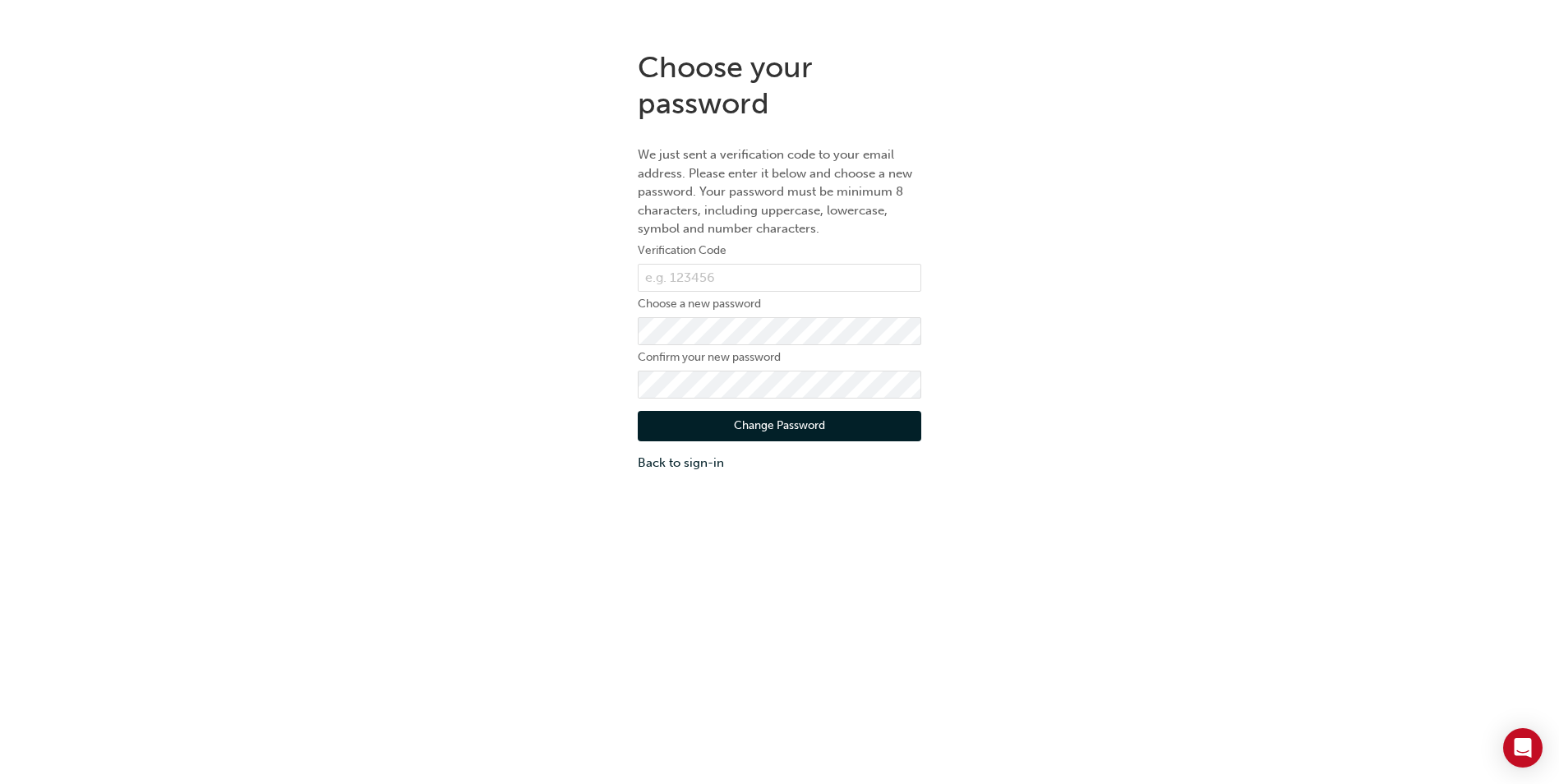 click on "Choose your password We just sent a verification code to your email address. Please enter it below and choose a new password. Your password must be minimum 8 characters, including uppercase, lowercase, symbol and number characters. Verification Code Choose a new password Confirm your new password Change Password Back to sign-in" at bounding box center (779, 261) 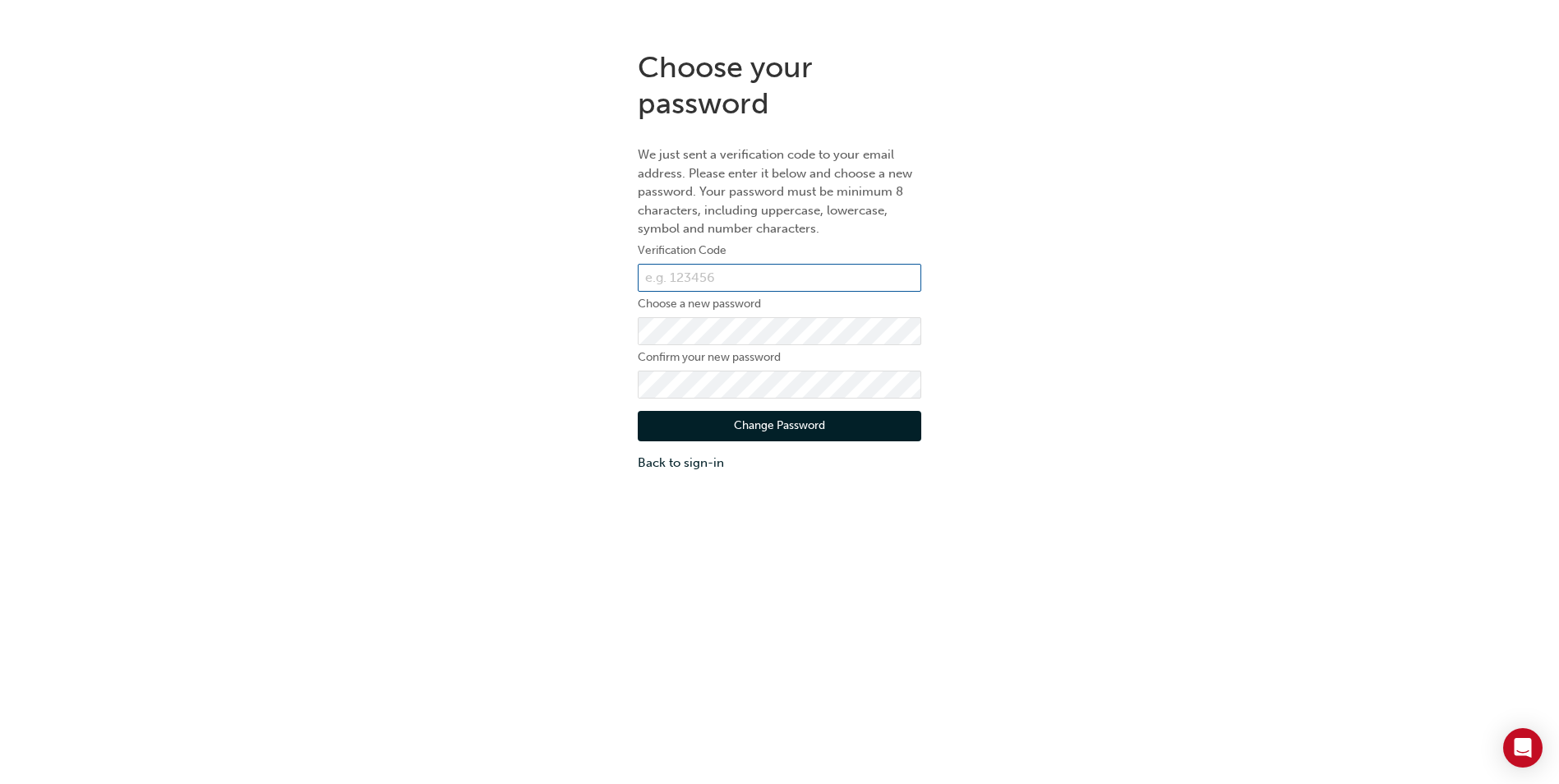 click at bounding box center [779, 278] 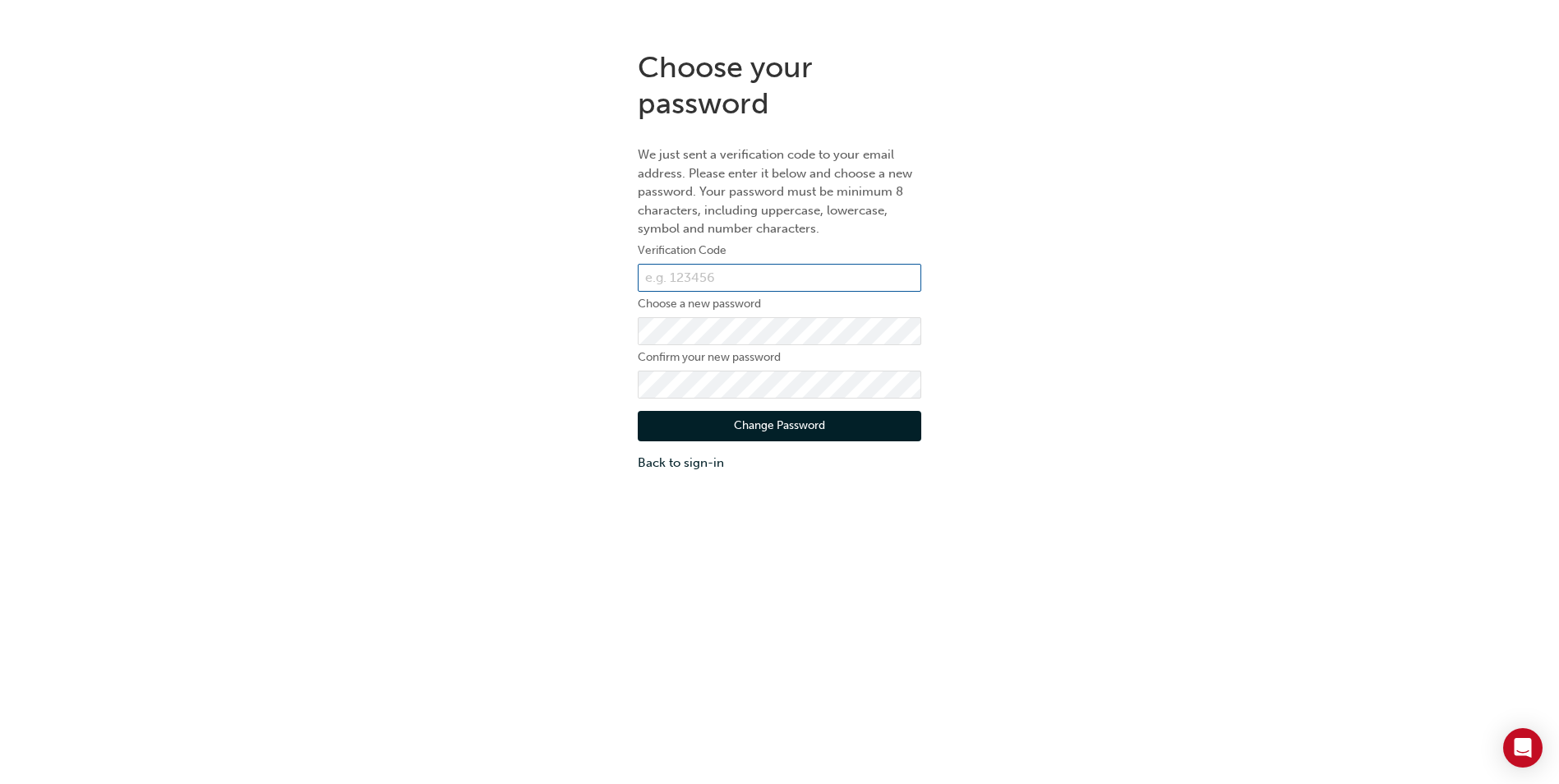 paste on "264893" 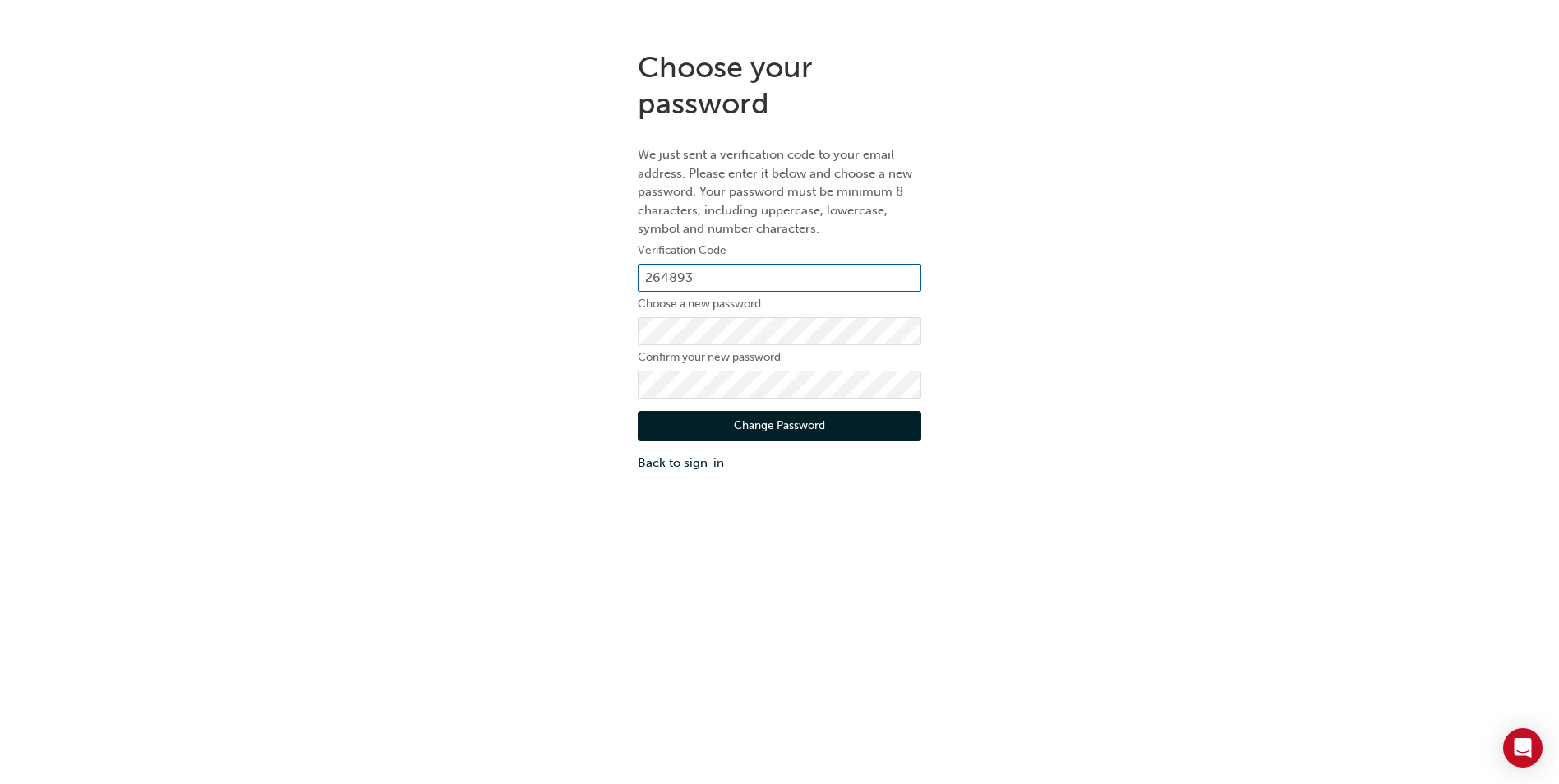 type on "264893" 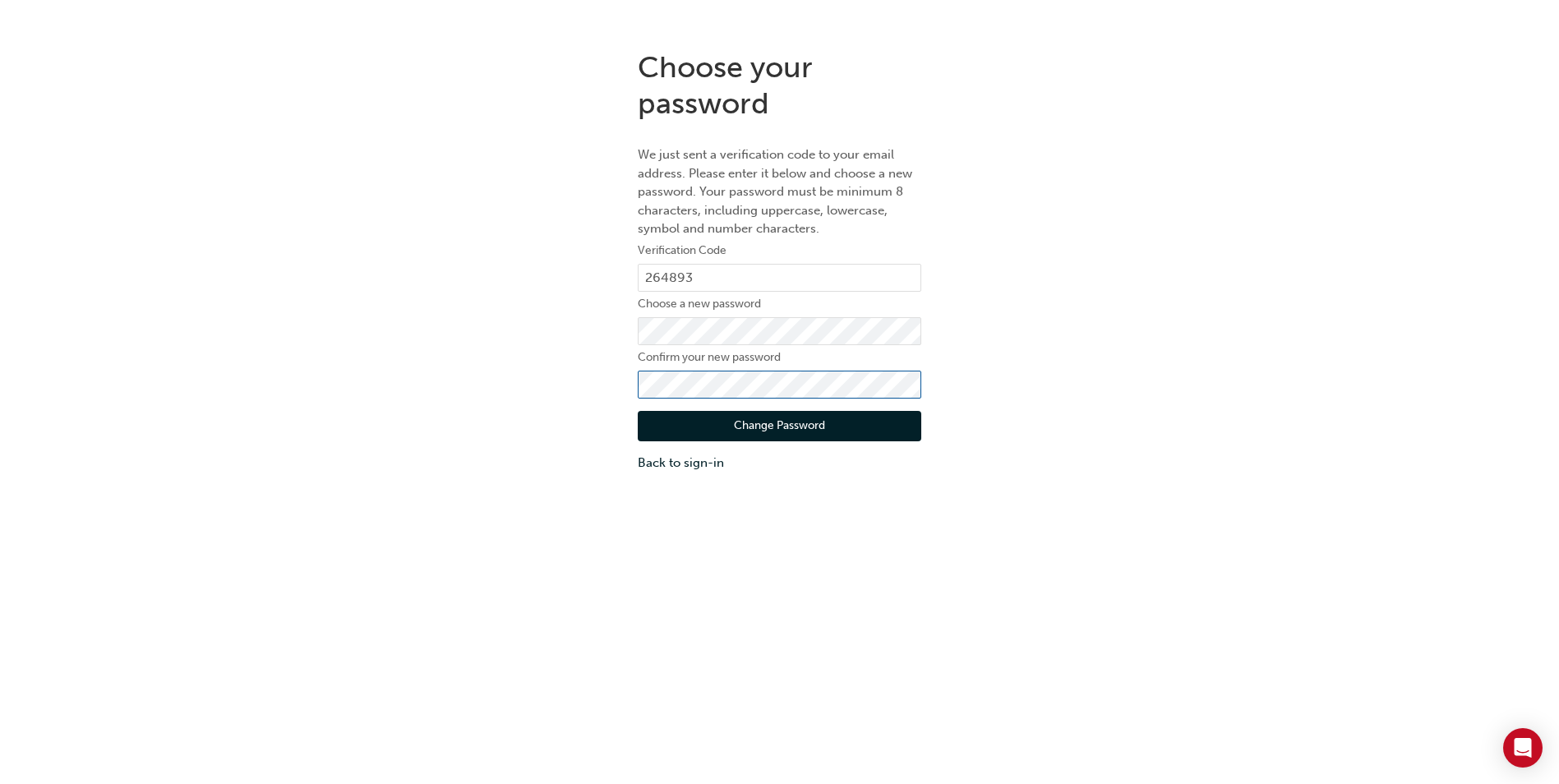 click on "Change Password" at bounding box center [779, 427] 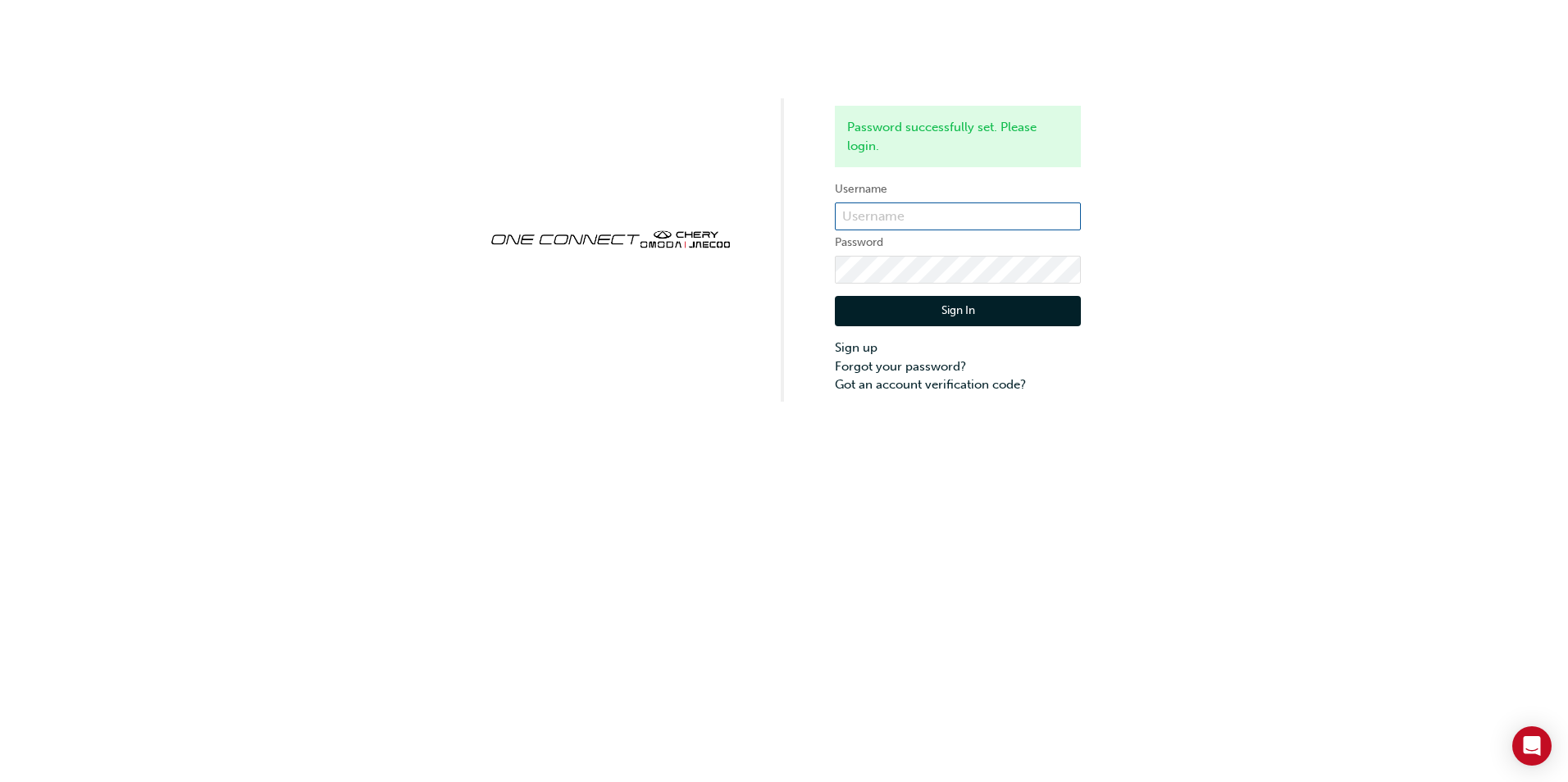 type on "CHAU1038" 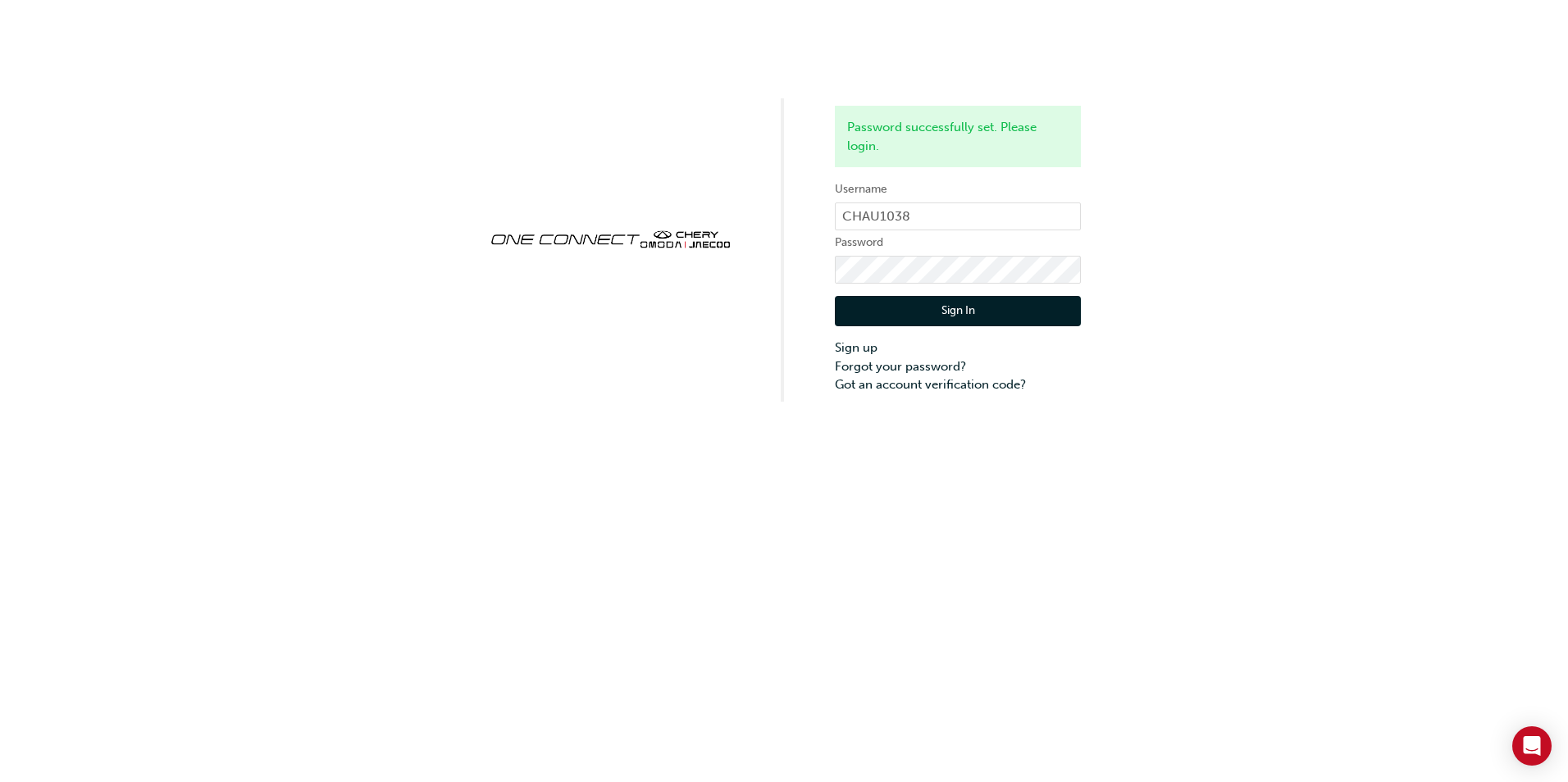 click on "Sign In" at bounding box center [958, 311] 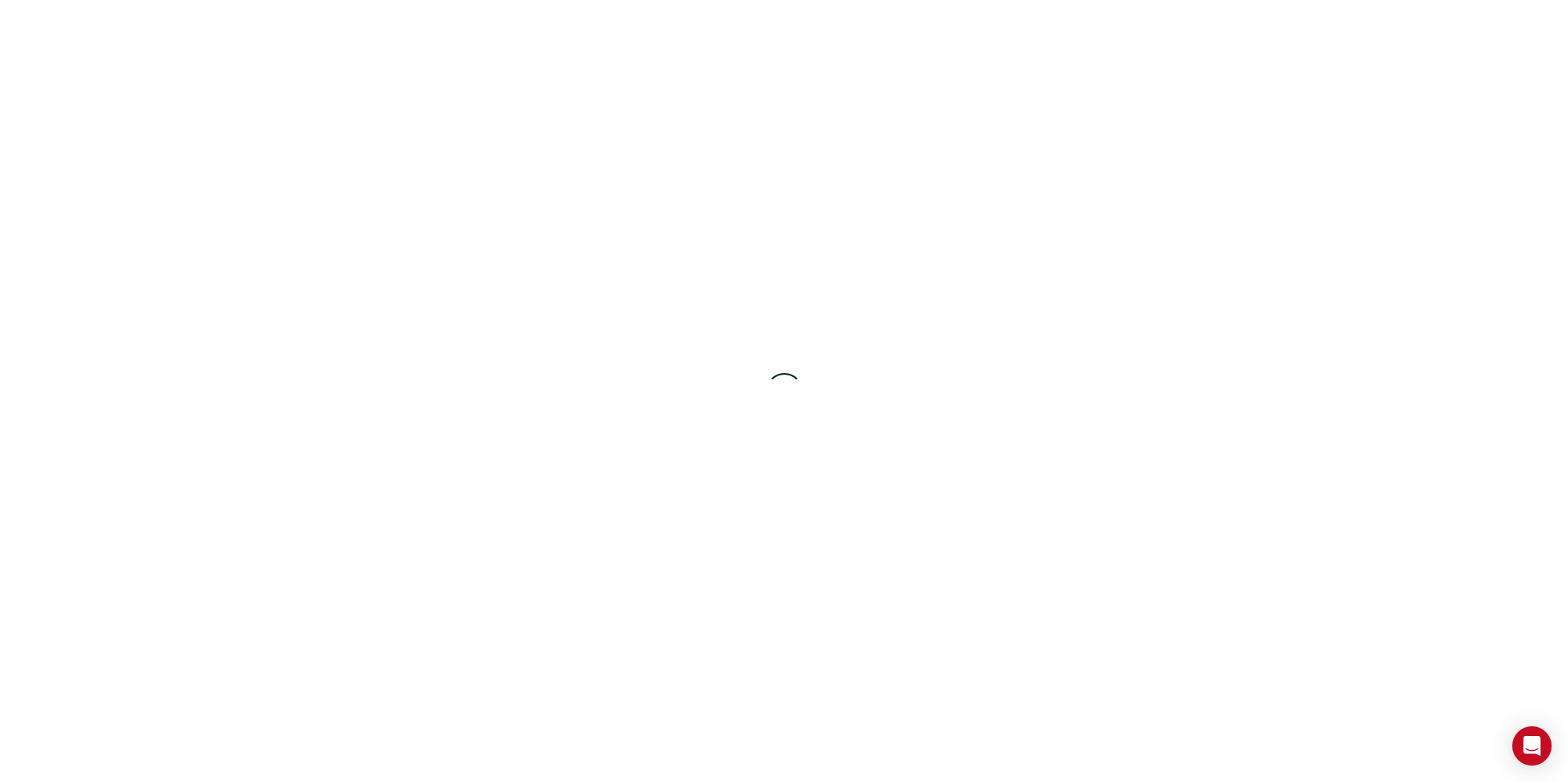 scroll, scrollTop: 0, scrollLeft: 0, axis: both 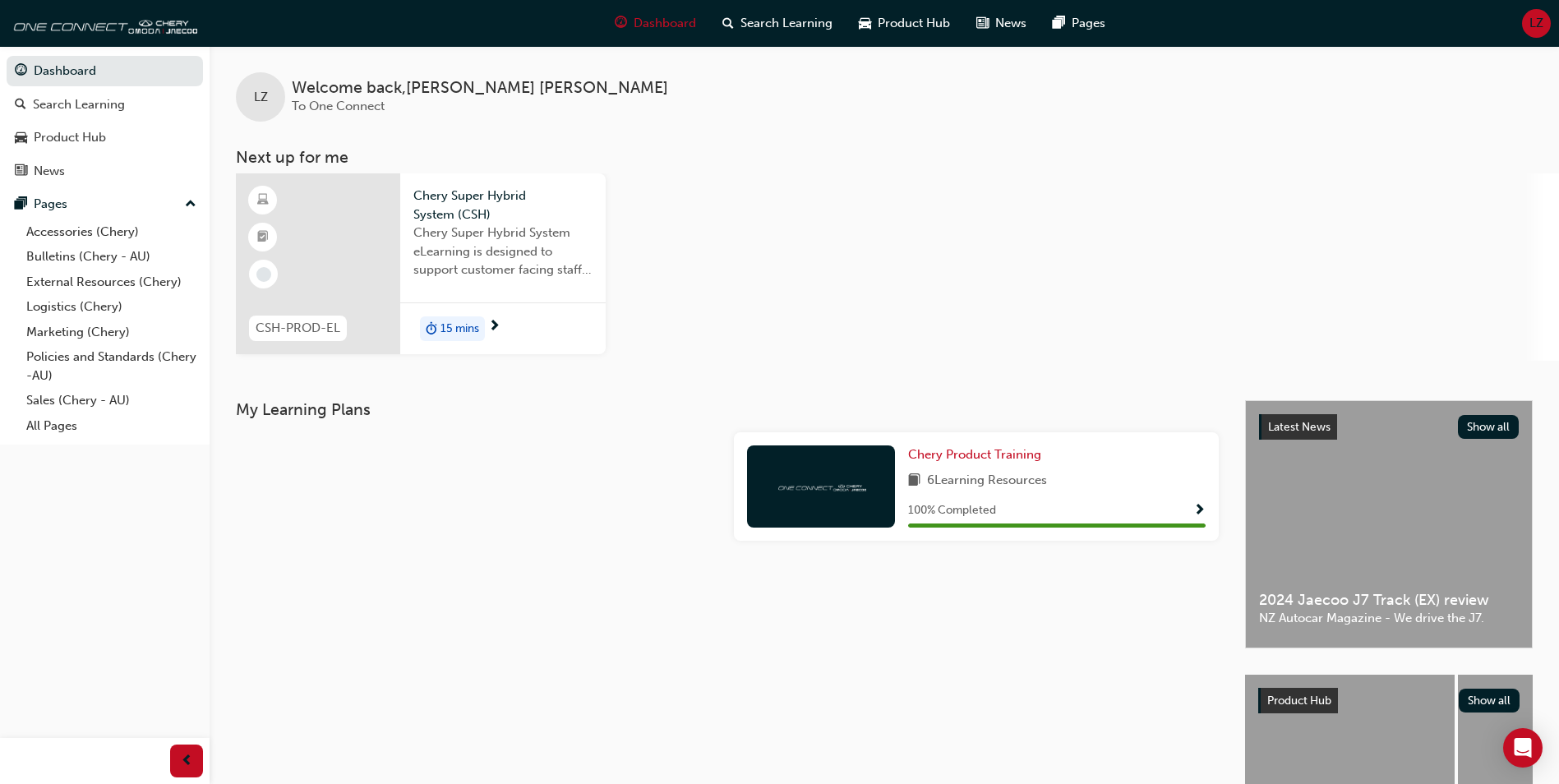 click at bounding box center (318, 264) 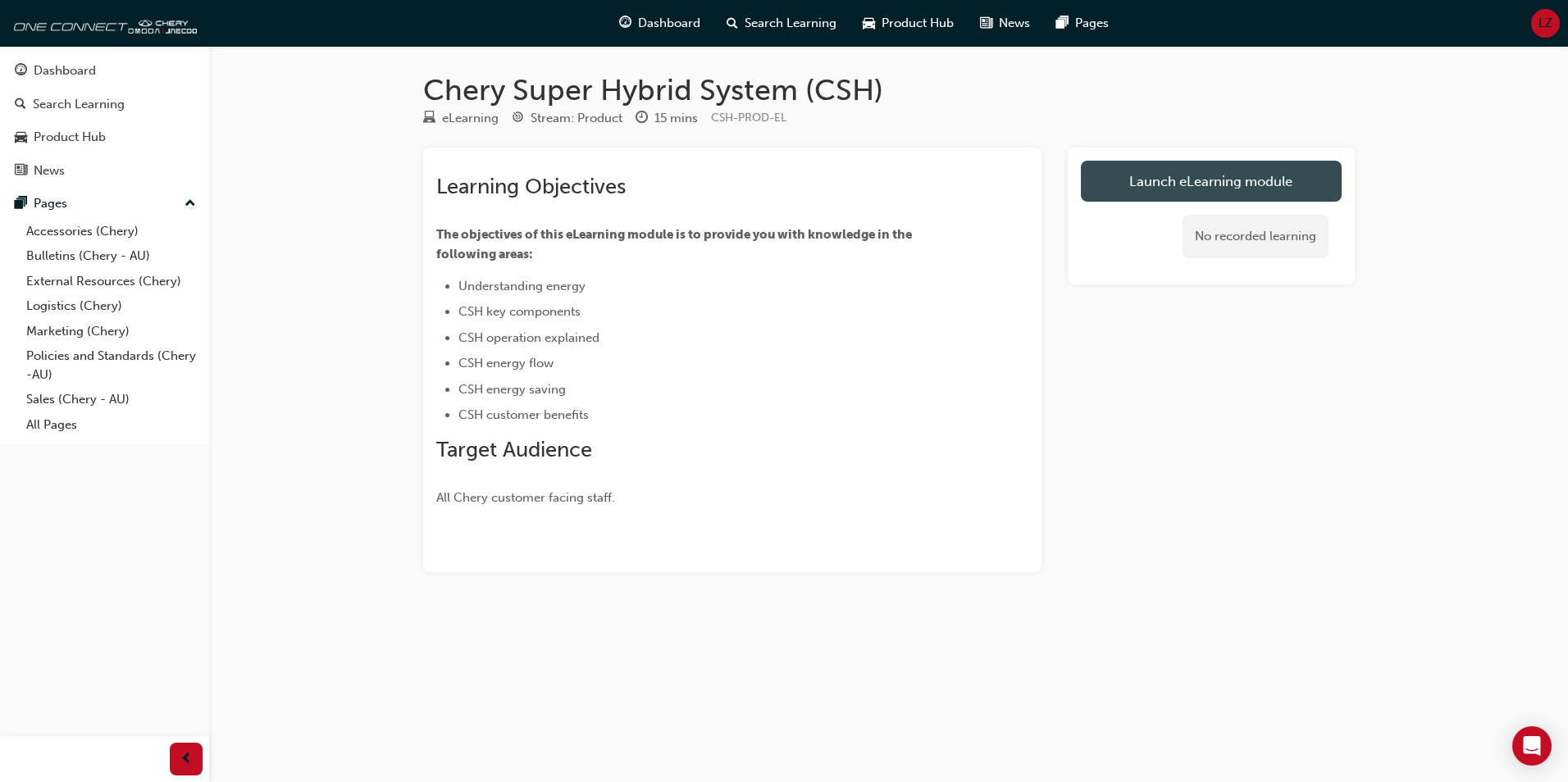 click on "Launch eLearning module" at bounding box center [1211, 181] 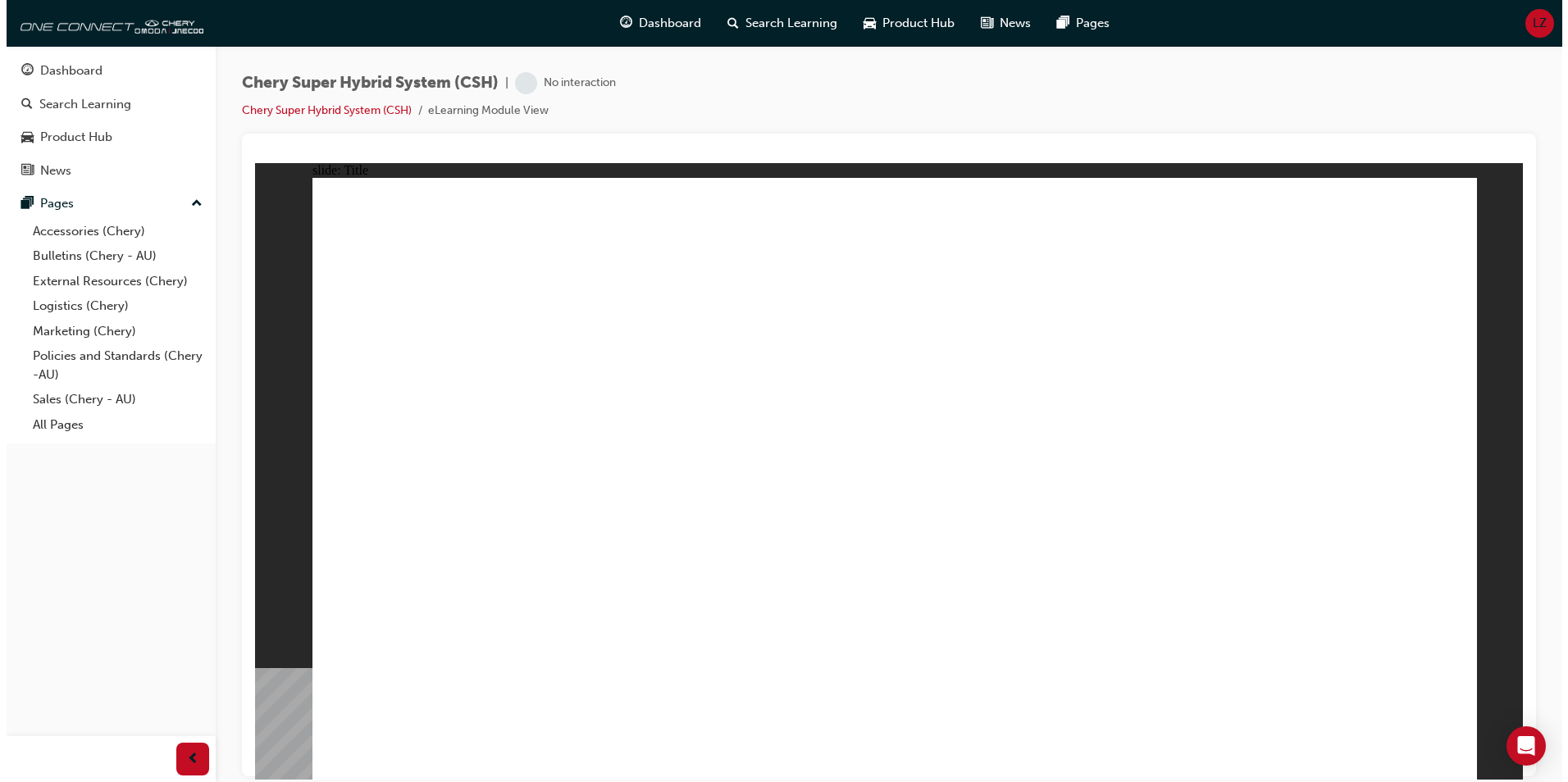 scroll, scrollTop: 0, scrollLeft: 0, axis: both 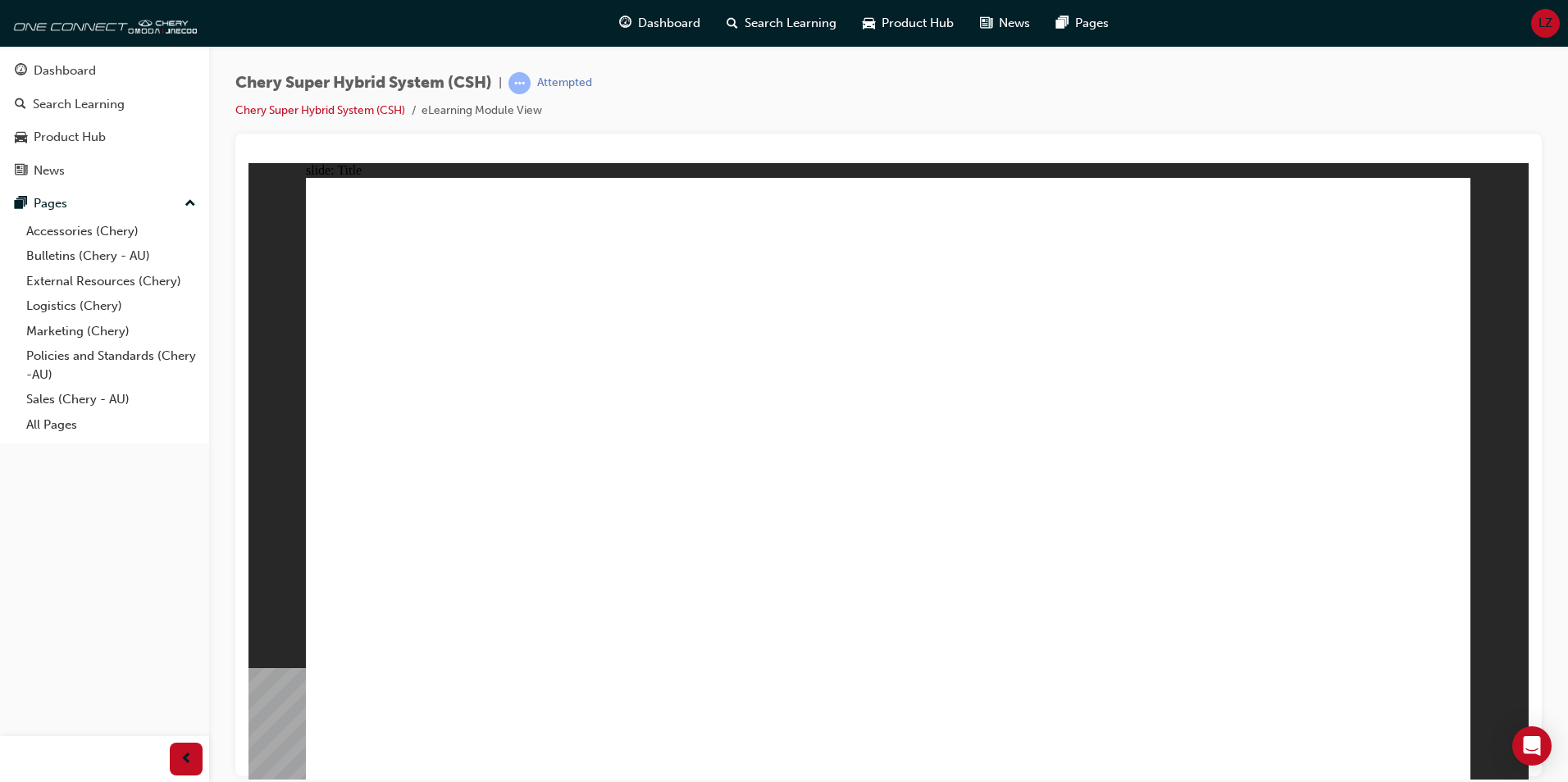 click 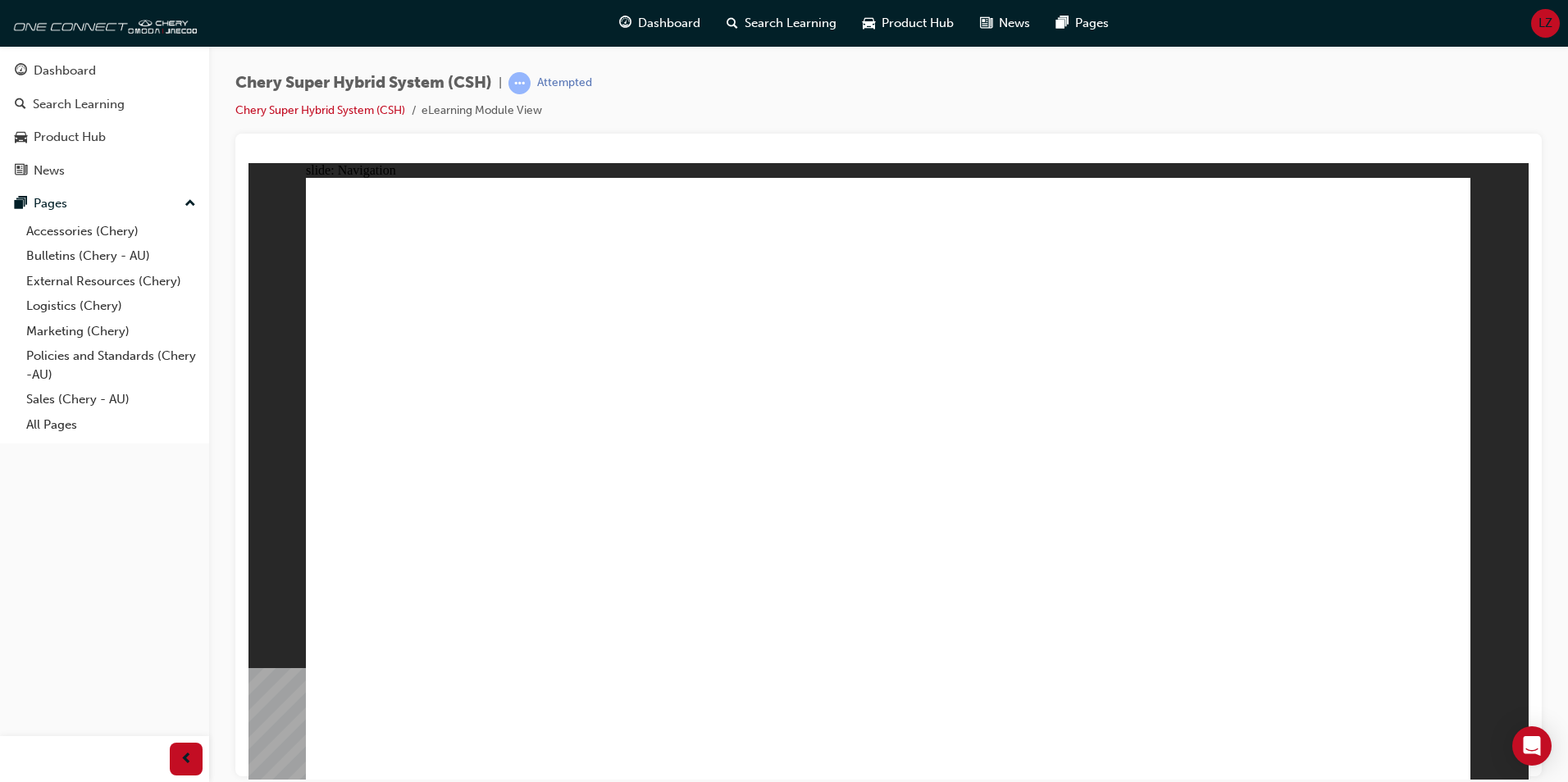 click 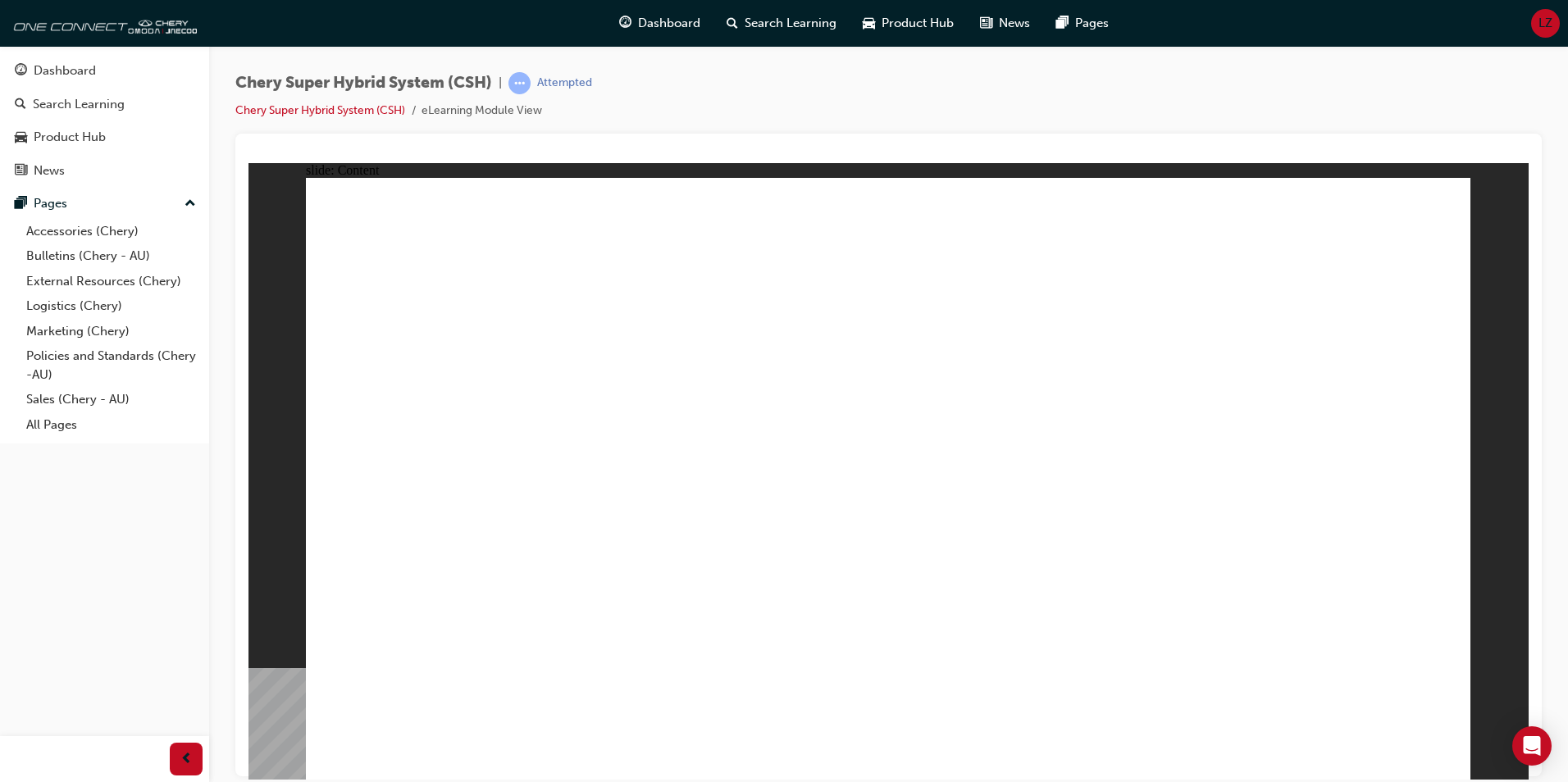 click 